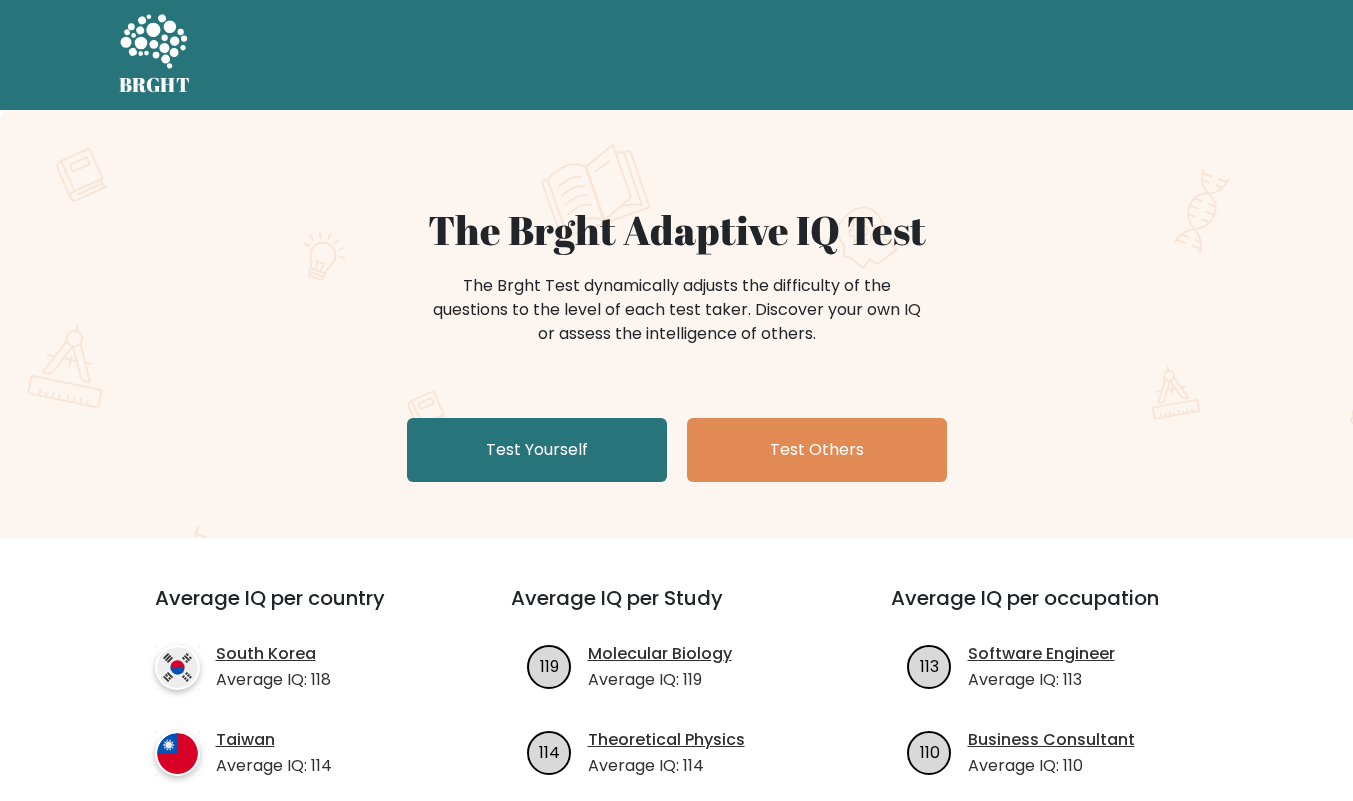 scroll, scrollTop: 0, scrollLeft: 0, axis: both 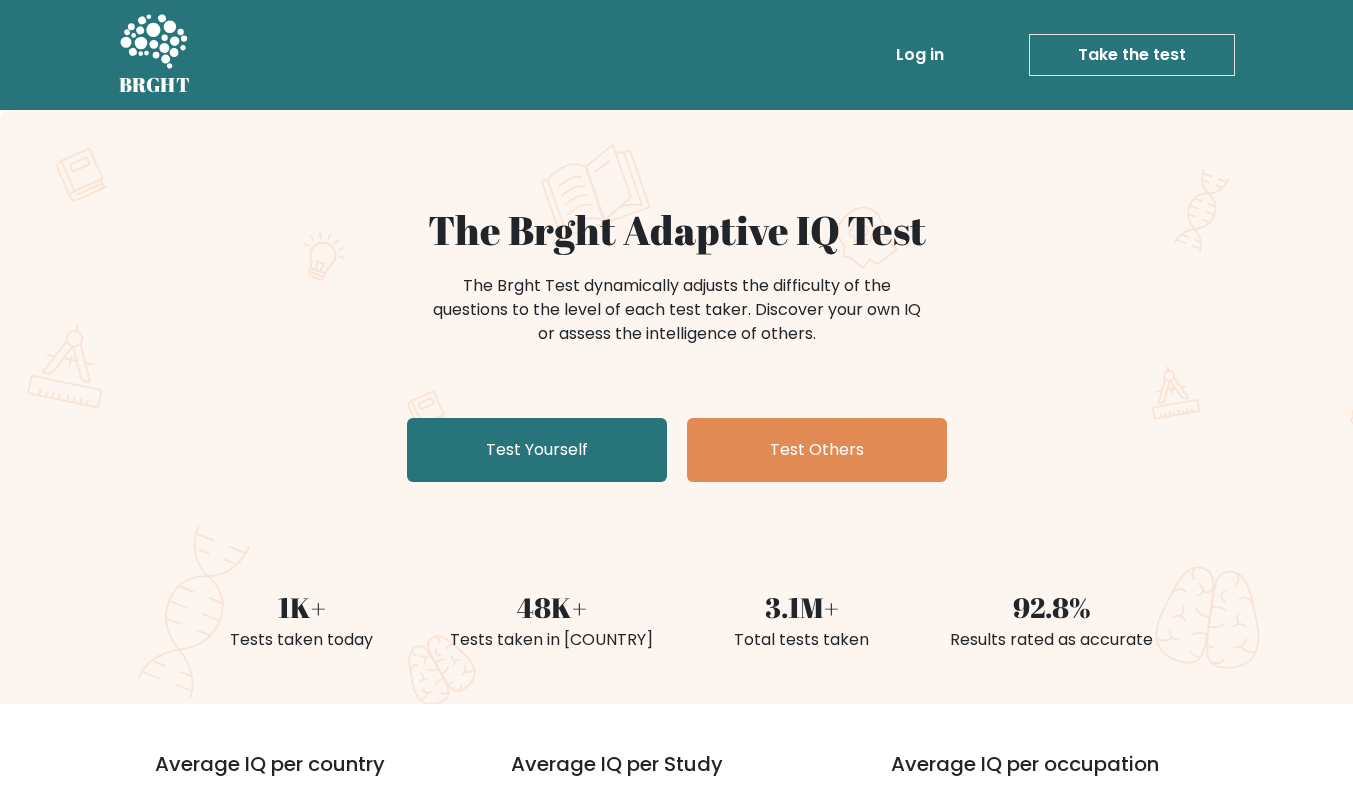 click on "Test Yourself" at bounding box center [537, 450] 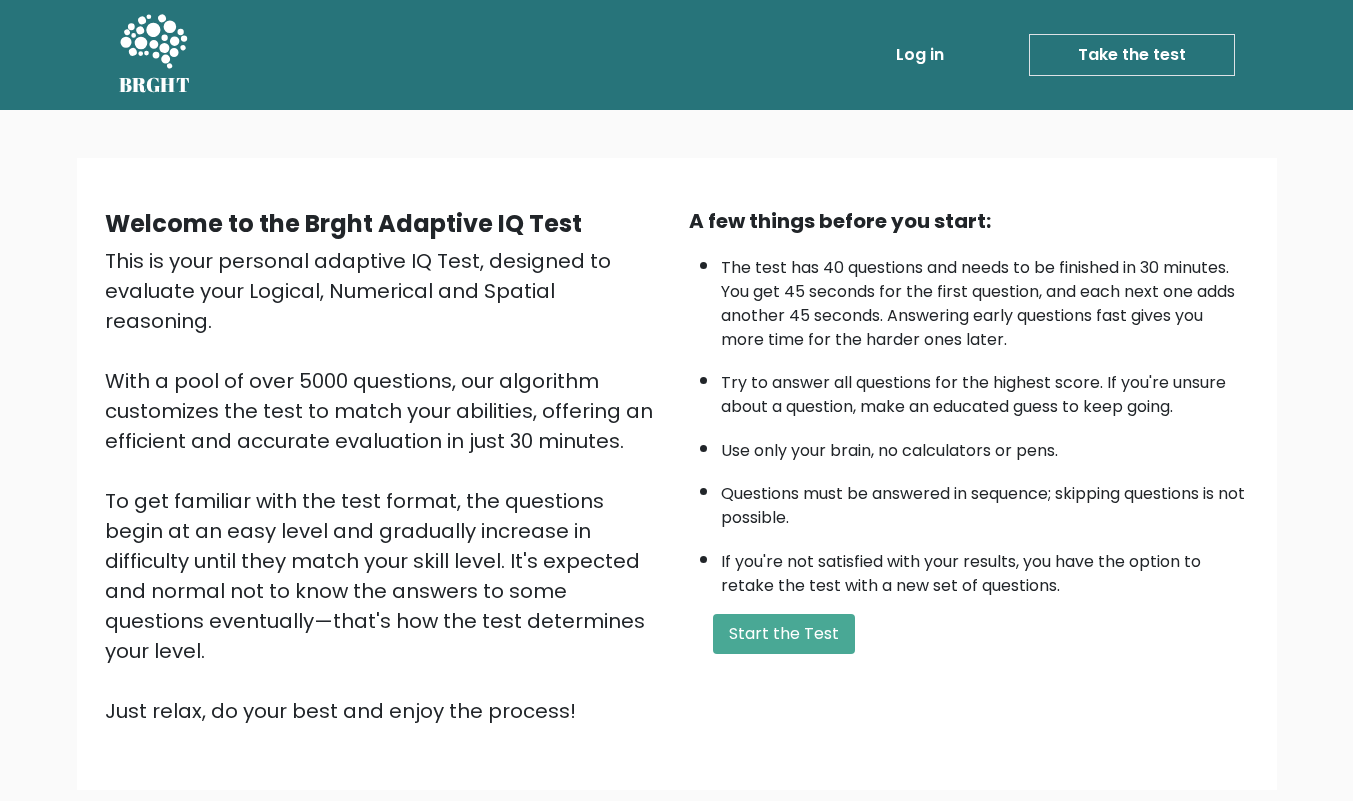 scroll, scrollTop: 0, scrollLeft: 0, axis: both 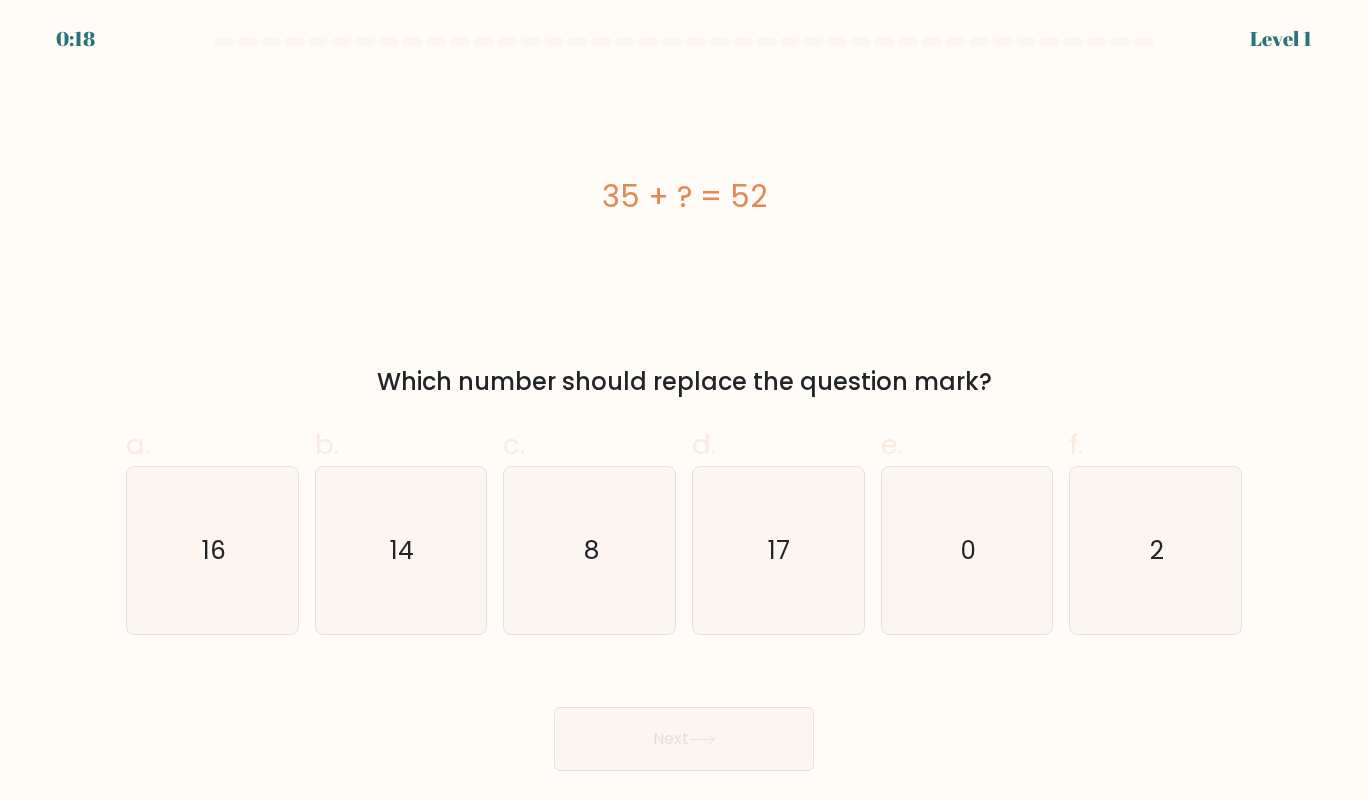 click on "17" at bounding box center (778, 551) 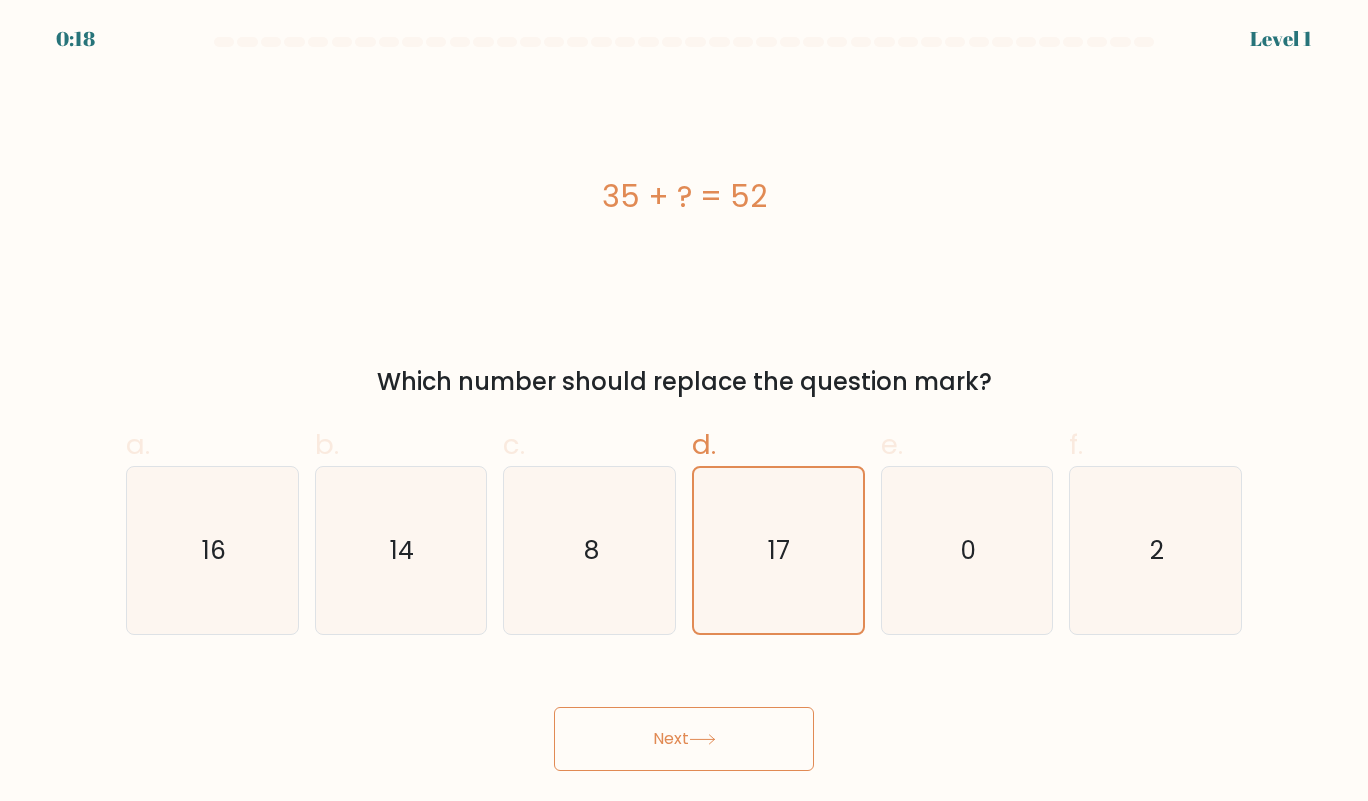 click on "Next" at bounding box center (684, 739) 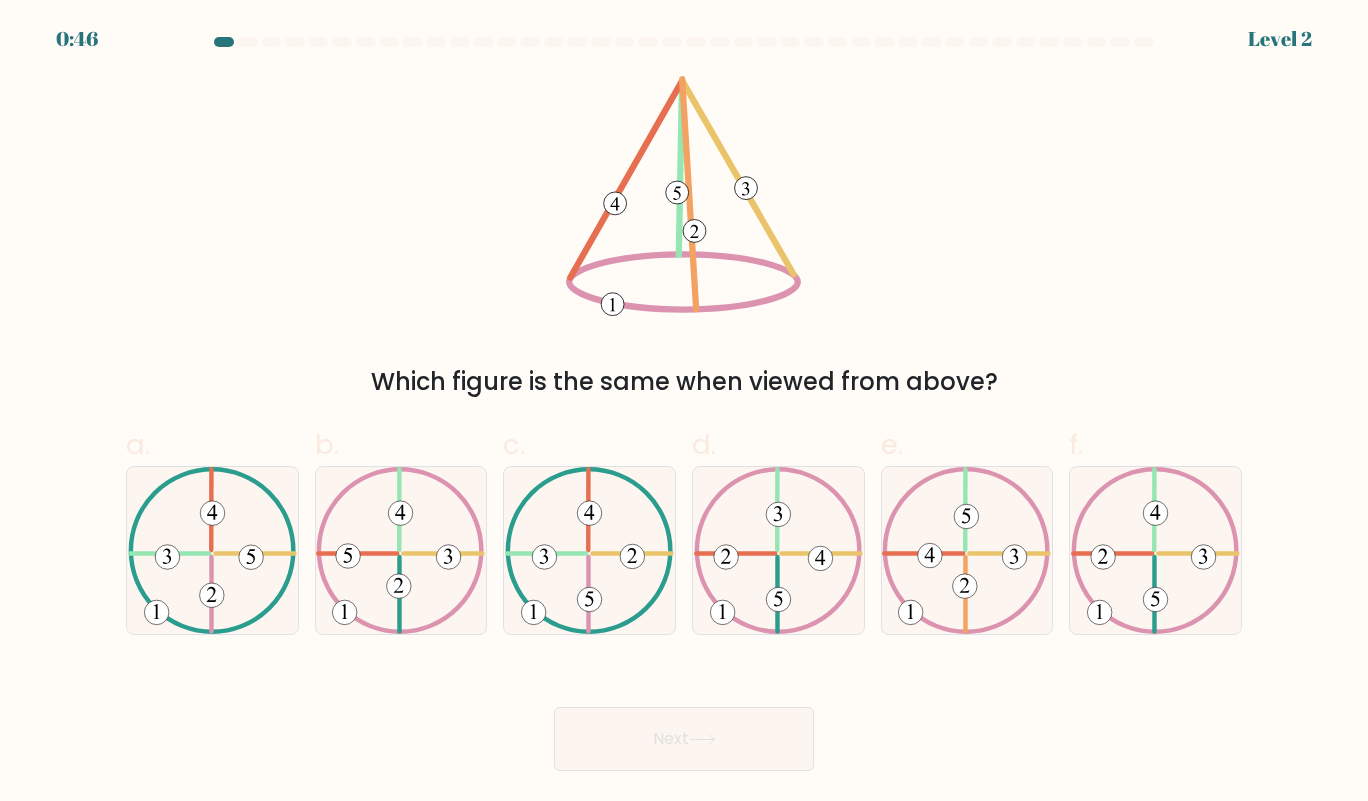 click at bounding box center [966, 551] 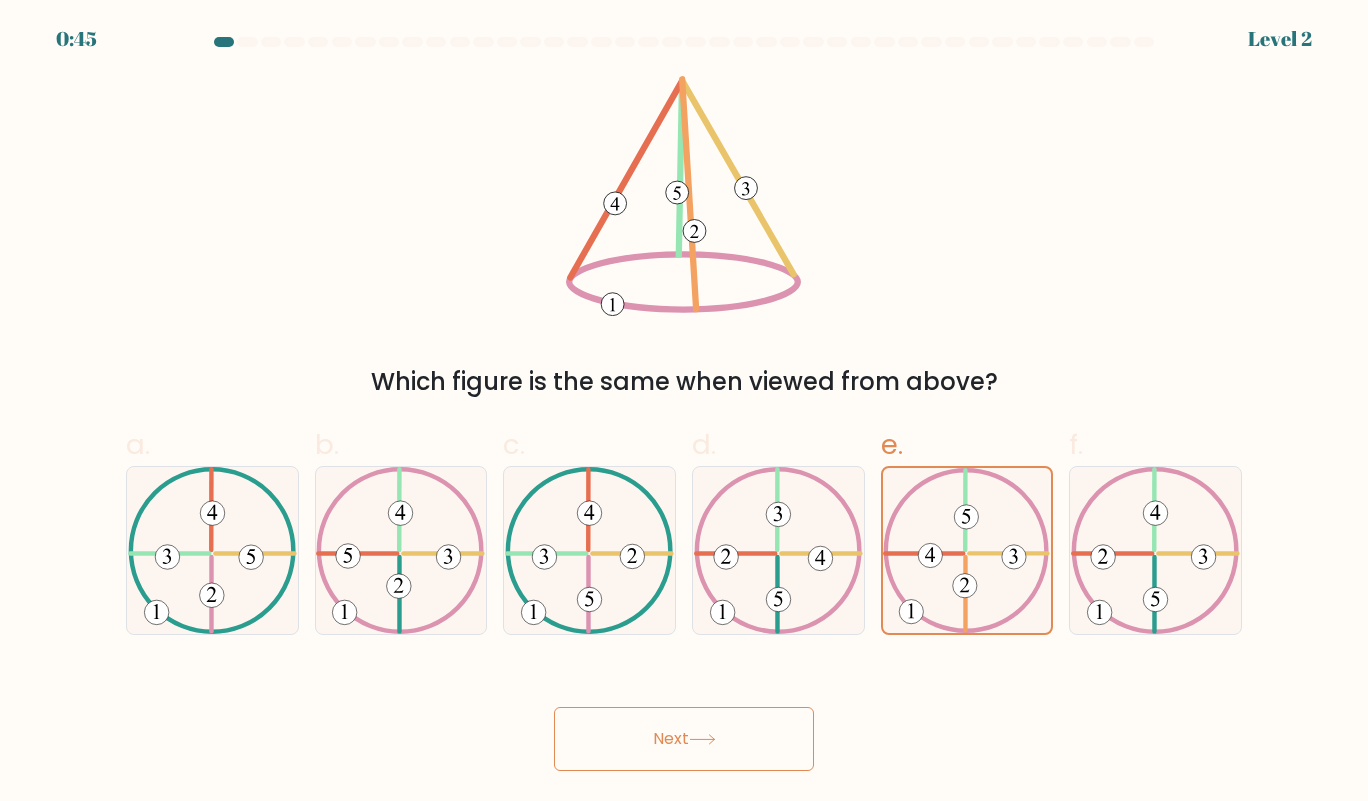 click on "Next" at bounding box center [684, 739] 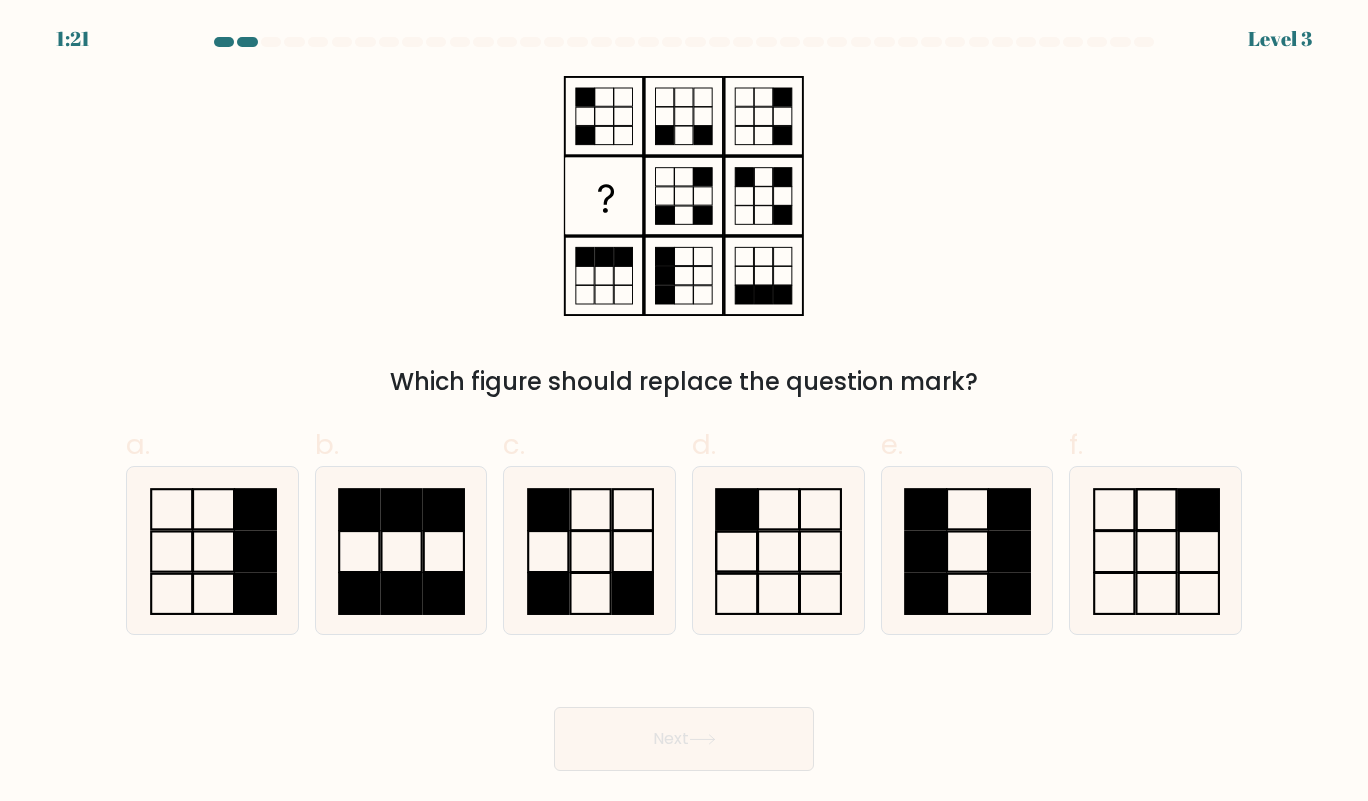 click at bounding box center (590, 551) 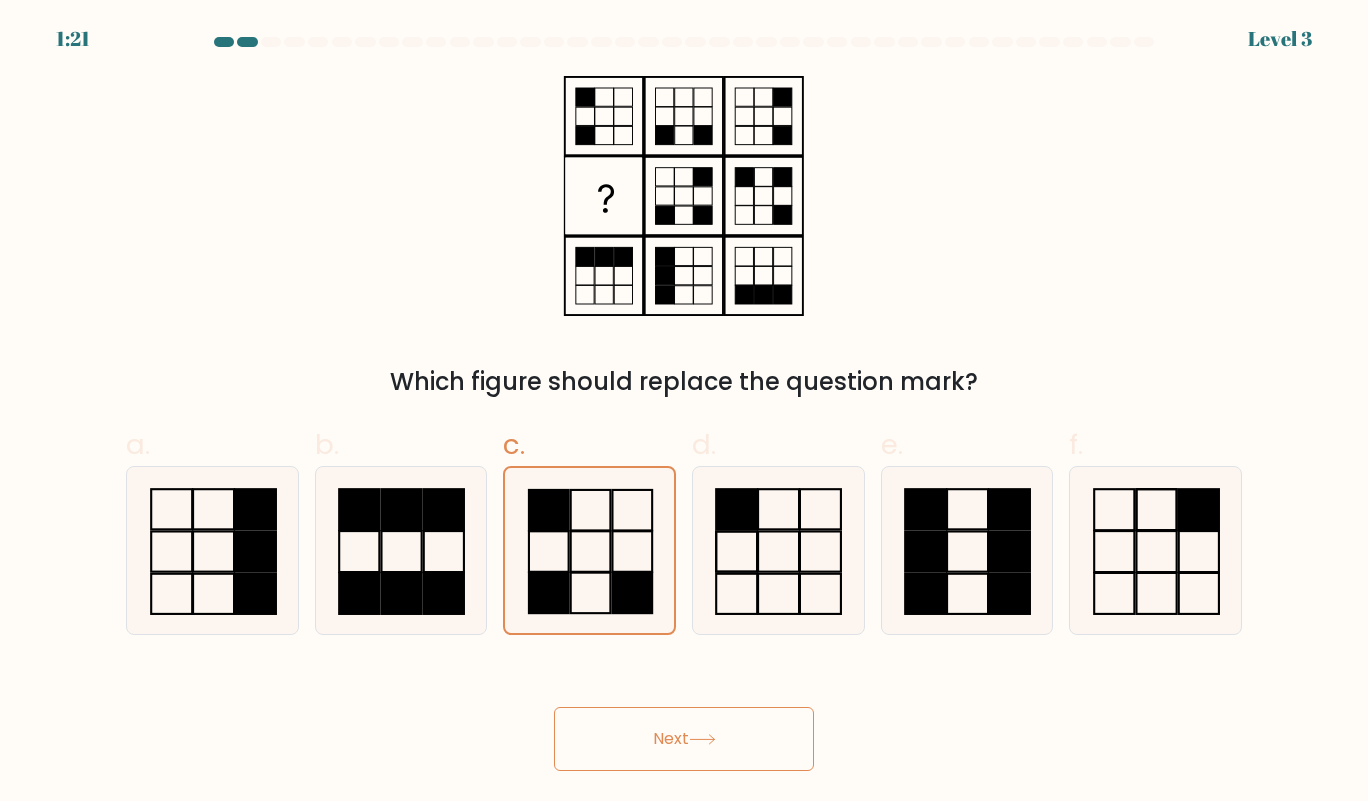 click on "Next" at bounding box center [684, 739] 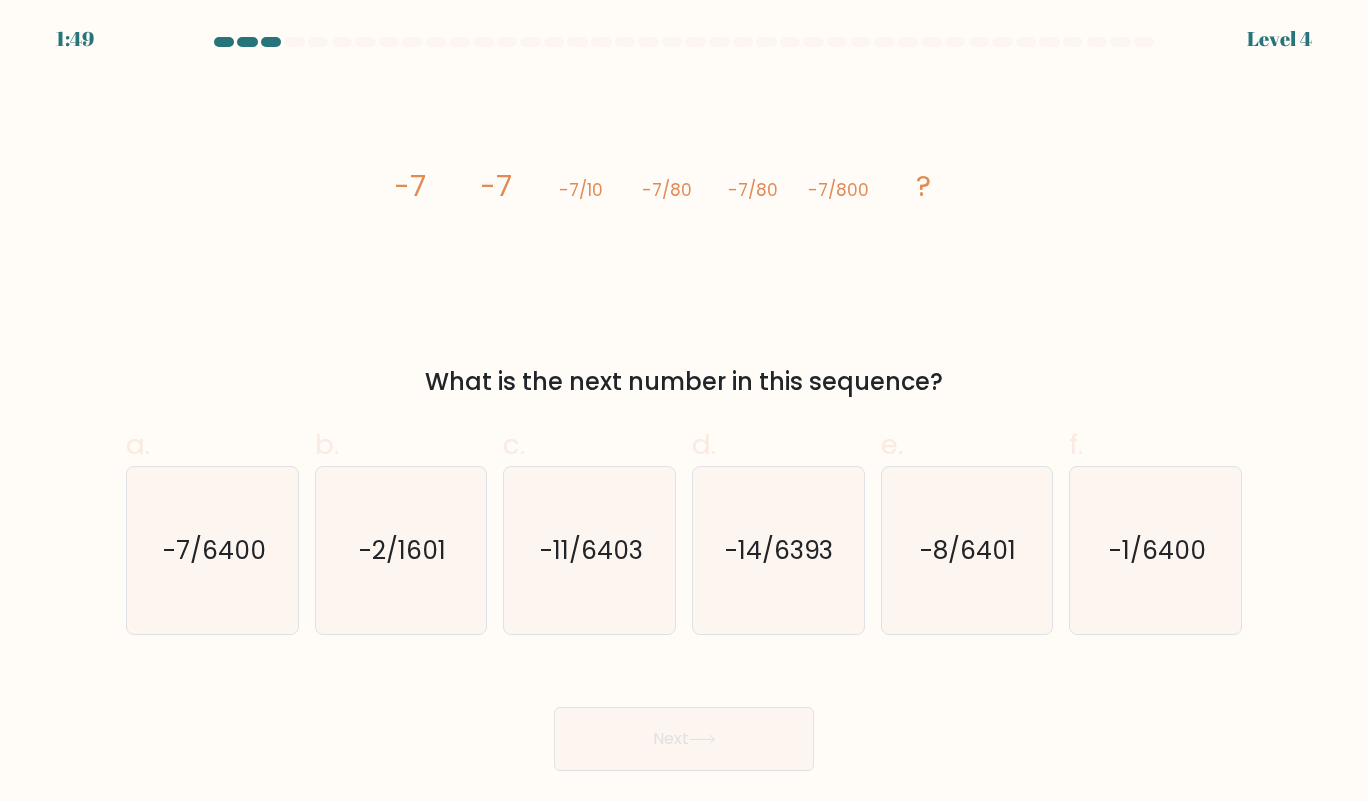 click on "-7/6400" at bounding box center (213, 551) 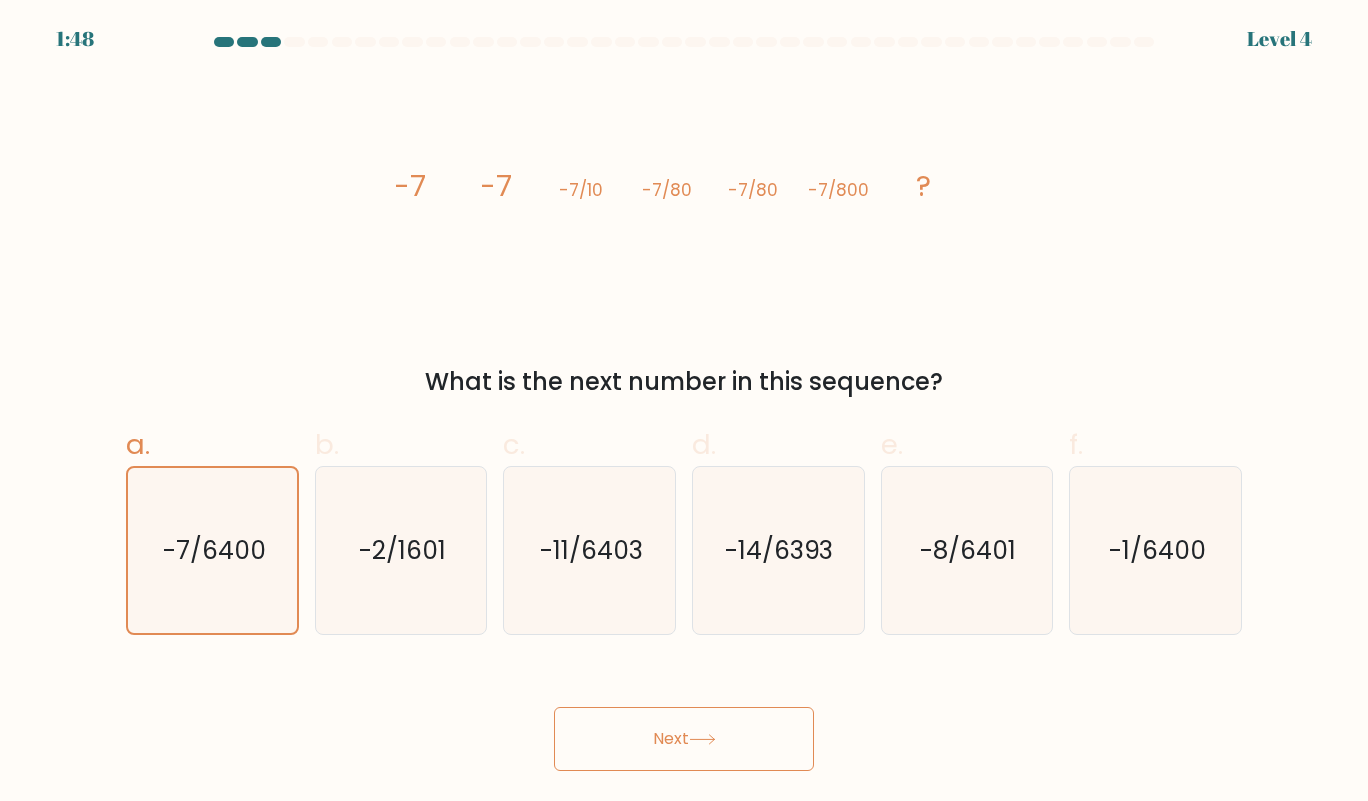 click on "Next" at bounding box center (684, 739) 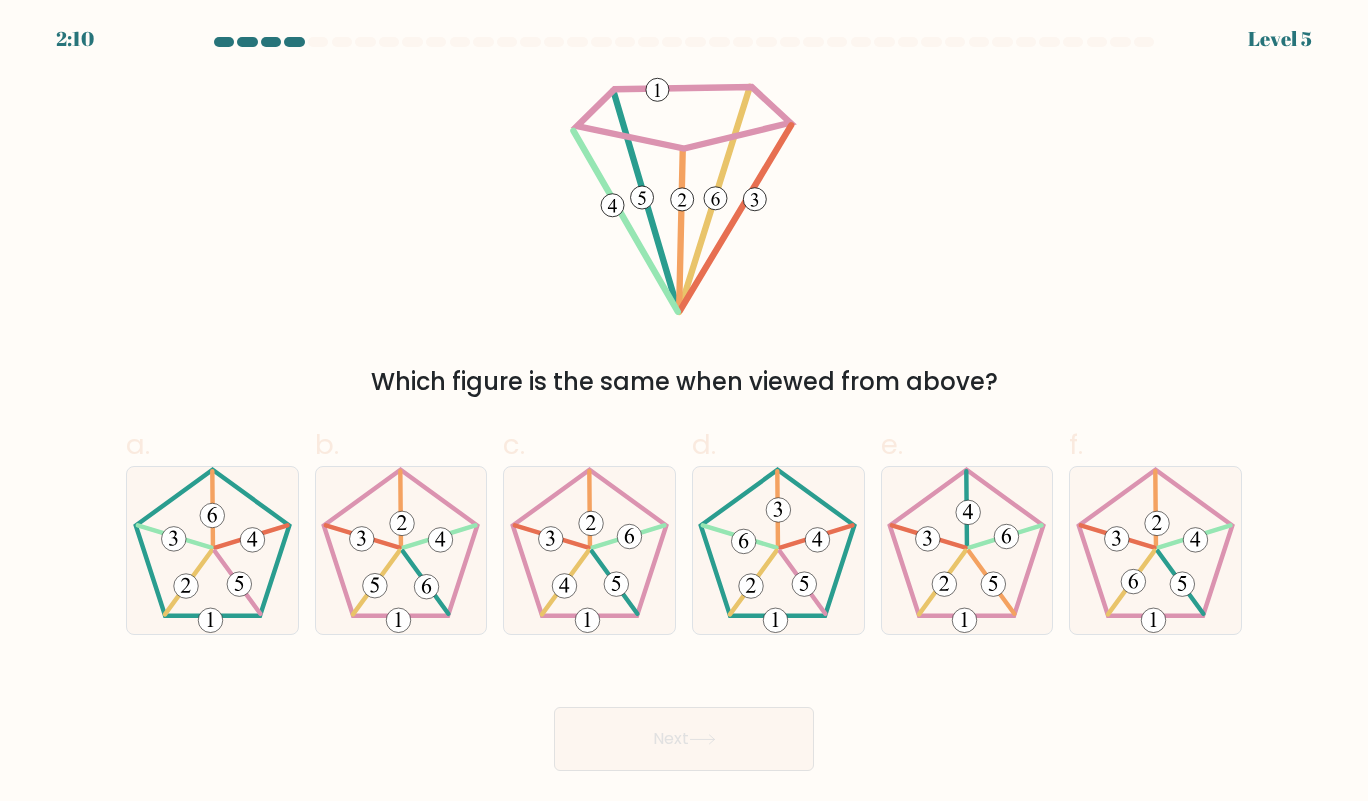 click at bounding box center (1156, 551) 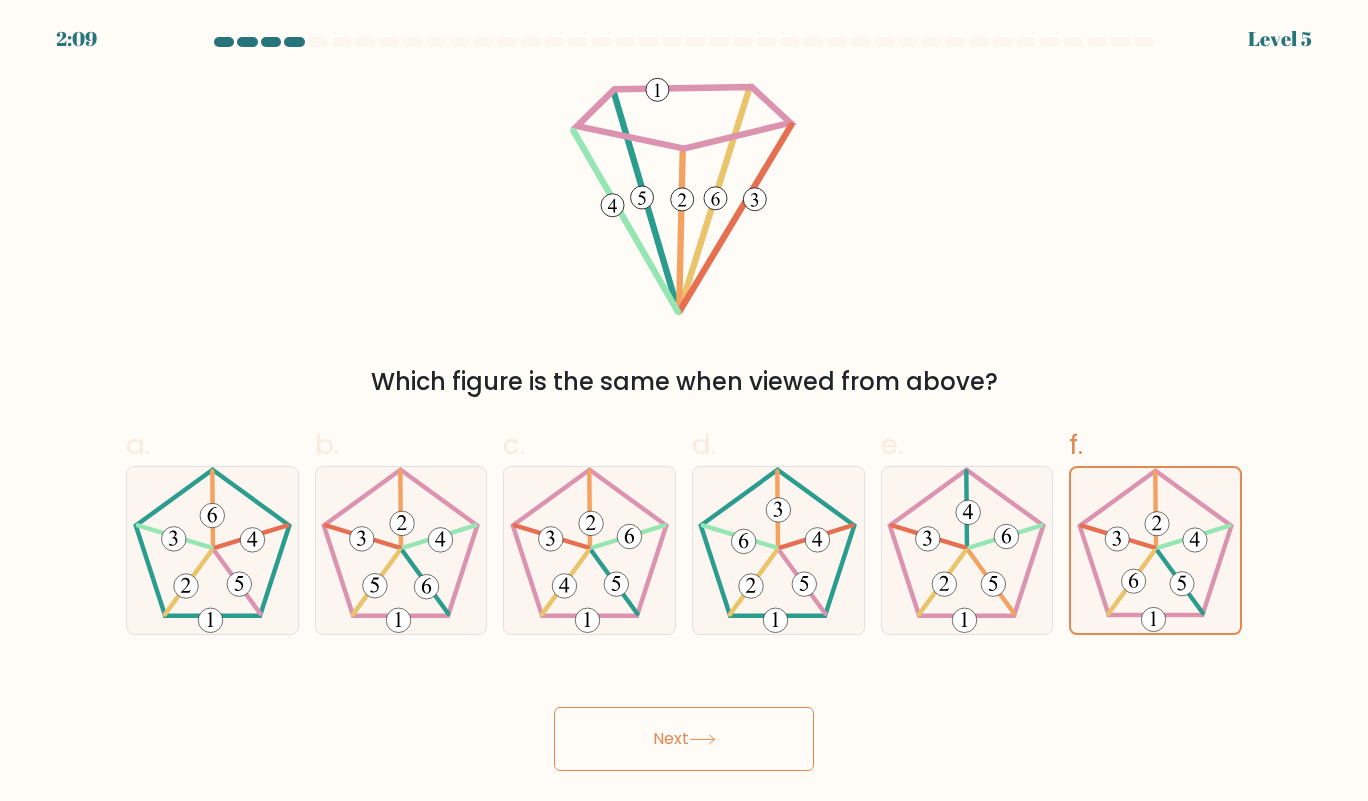 click on "Next" at bounding box center [684, 739] 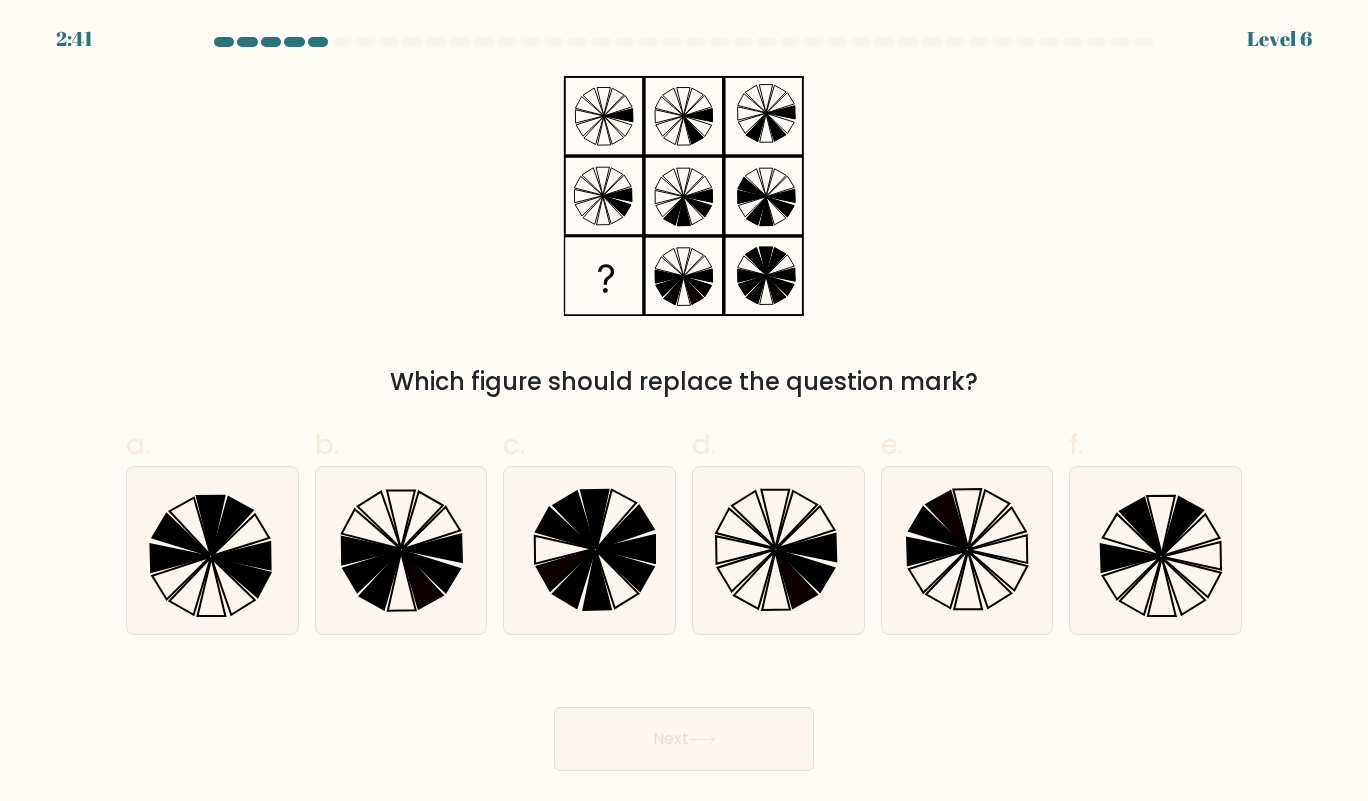 click at bounding box center [240, 556] 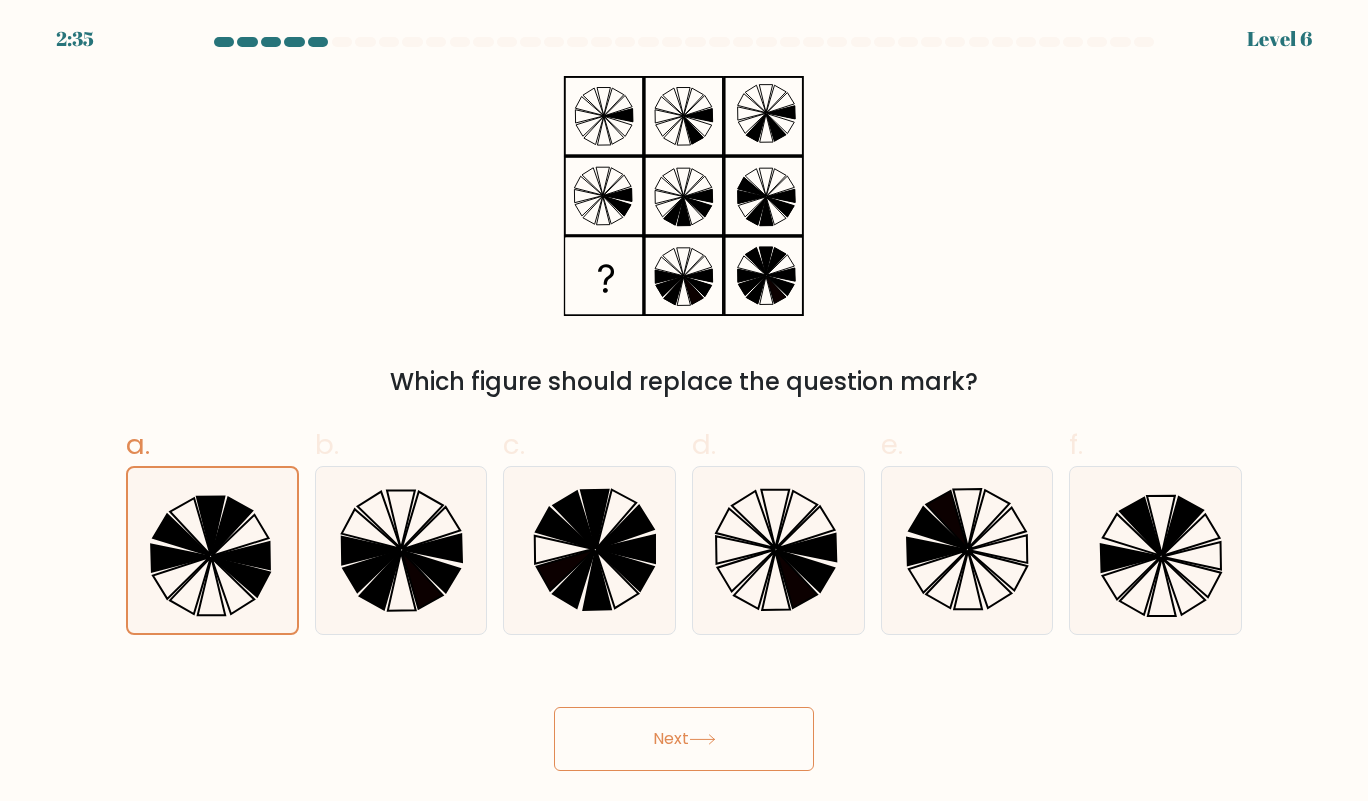 click at bounding box center (778, 551) 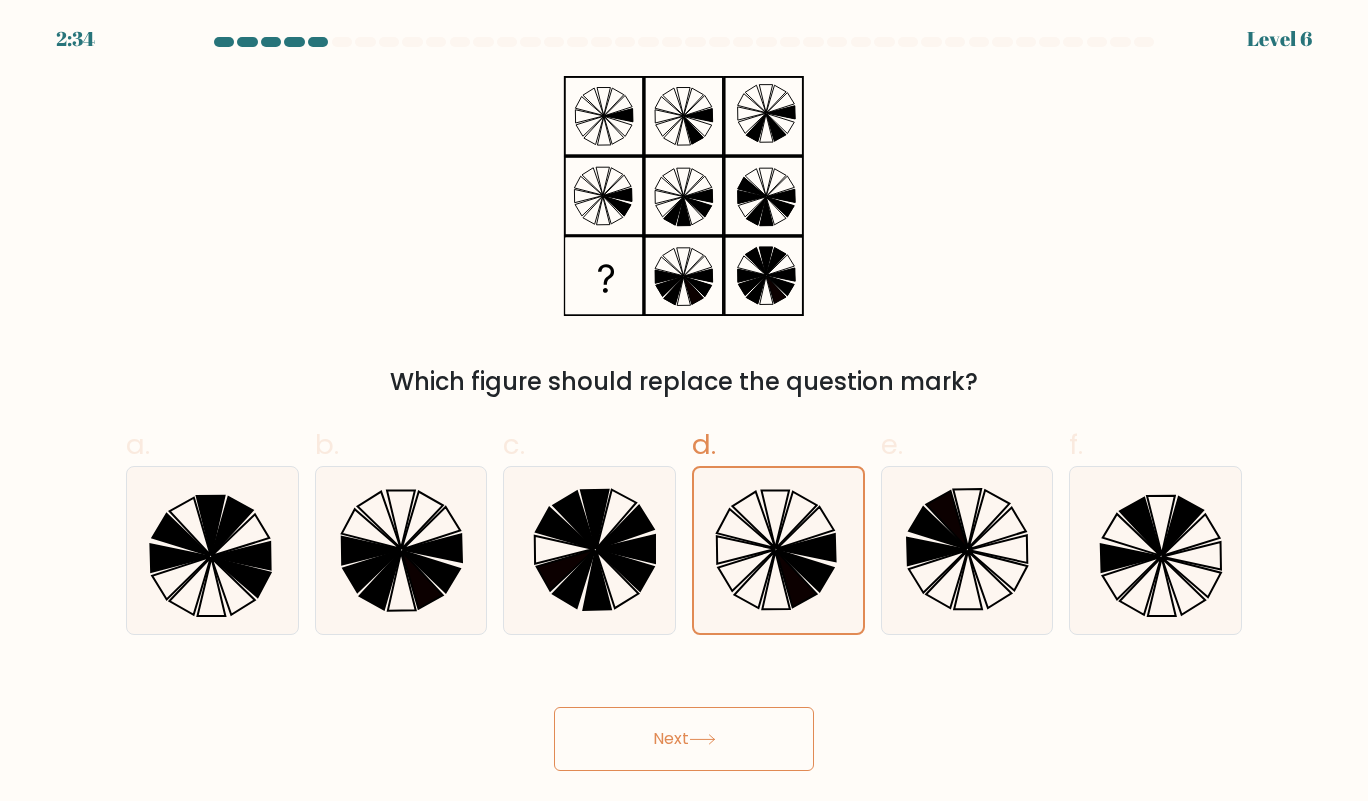 click on "Next" at bounding box center (684, 739) 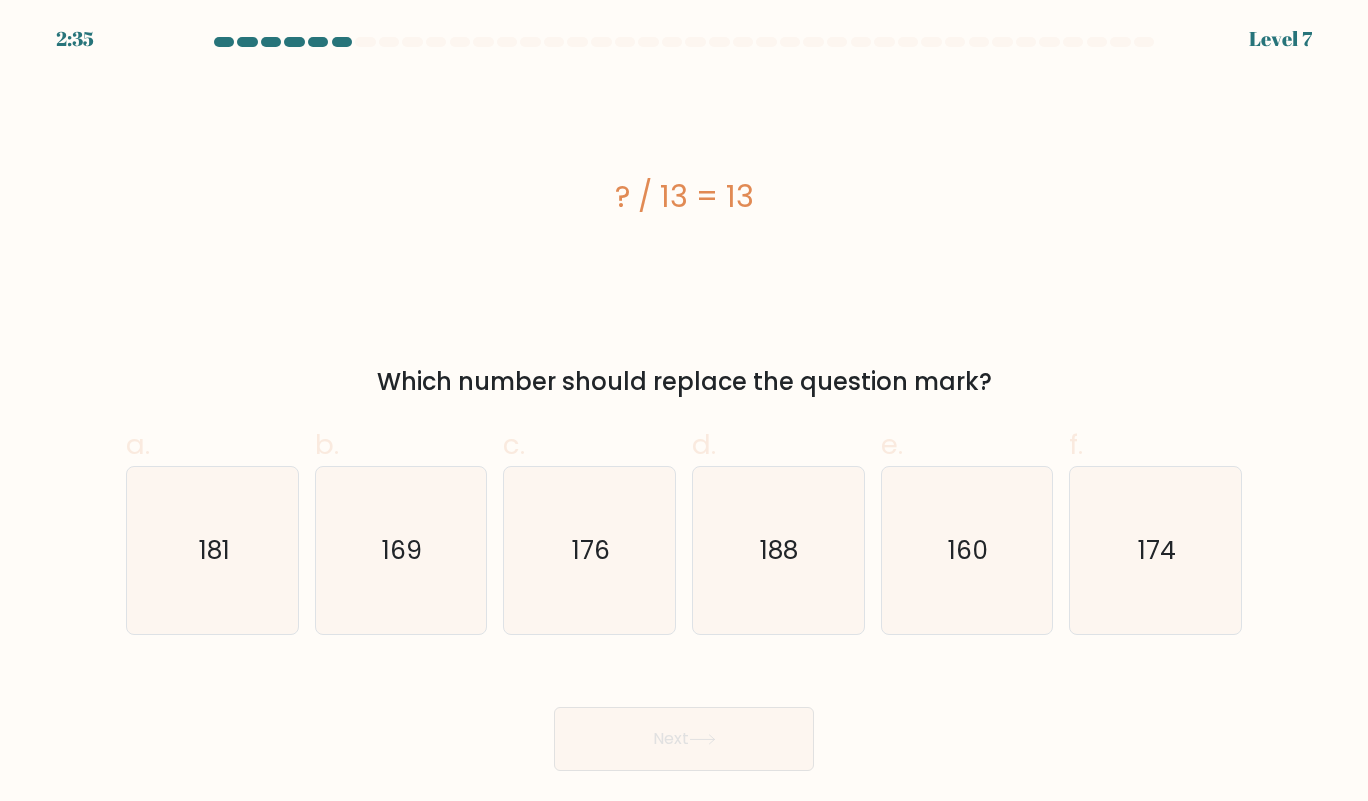 click on "169" at bounding box center (401, 551) 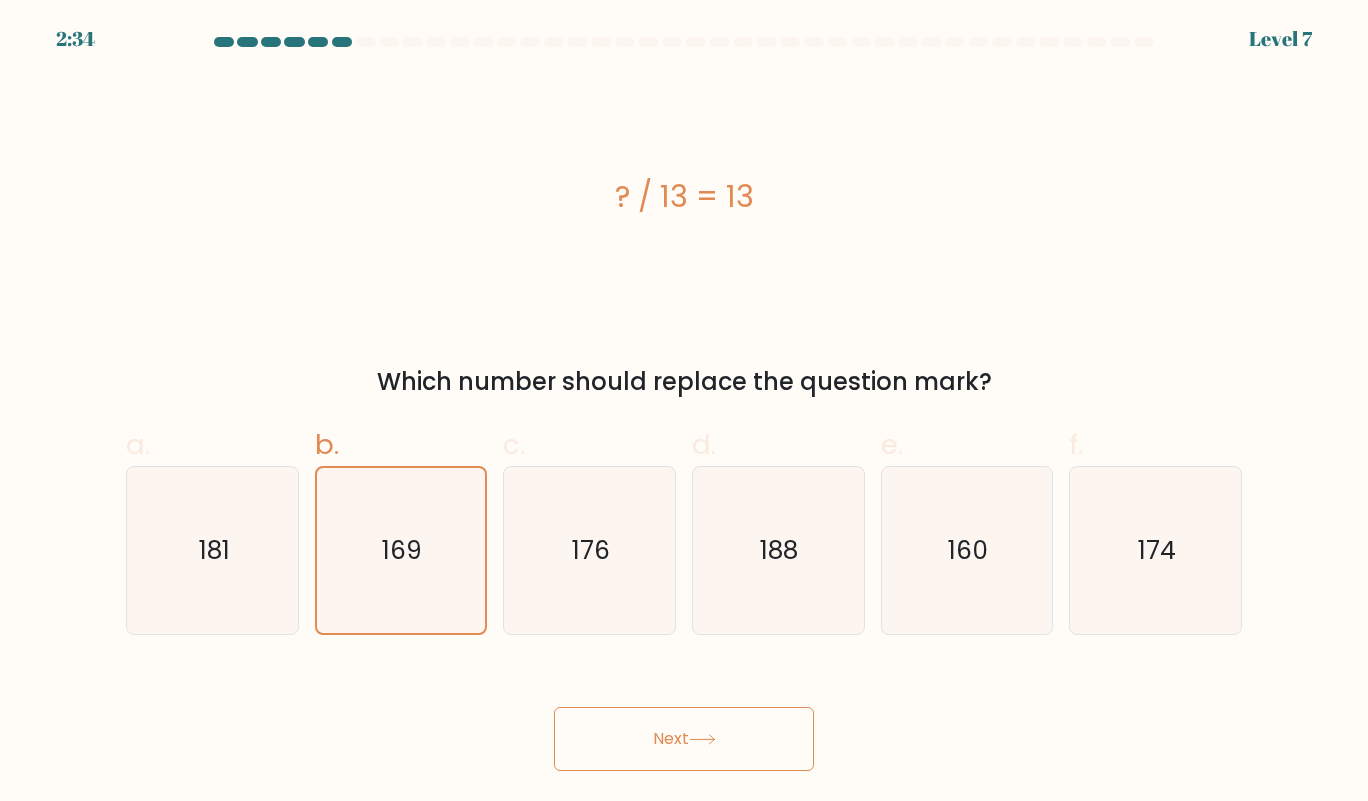 click on "Next" at bounding box center [684, 739] 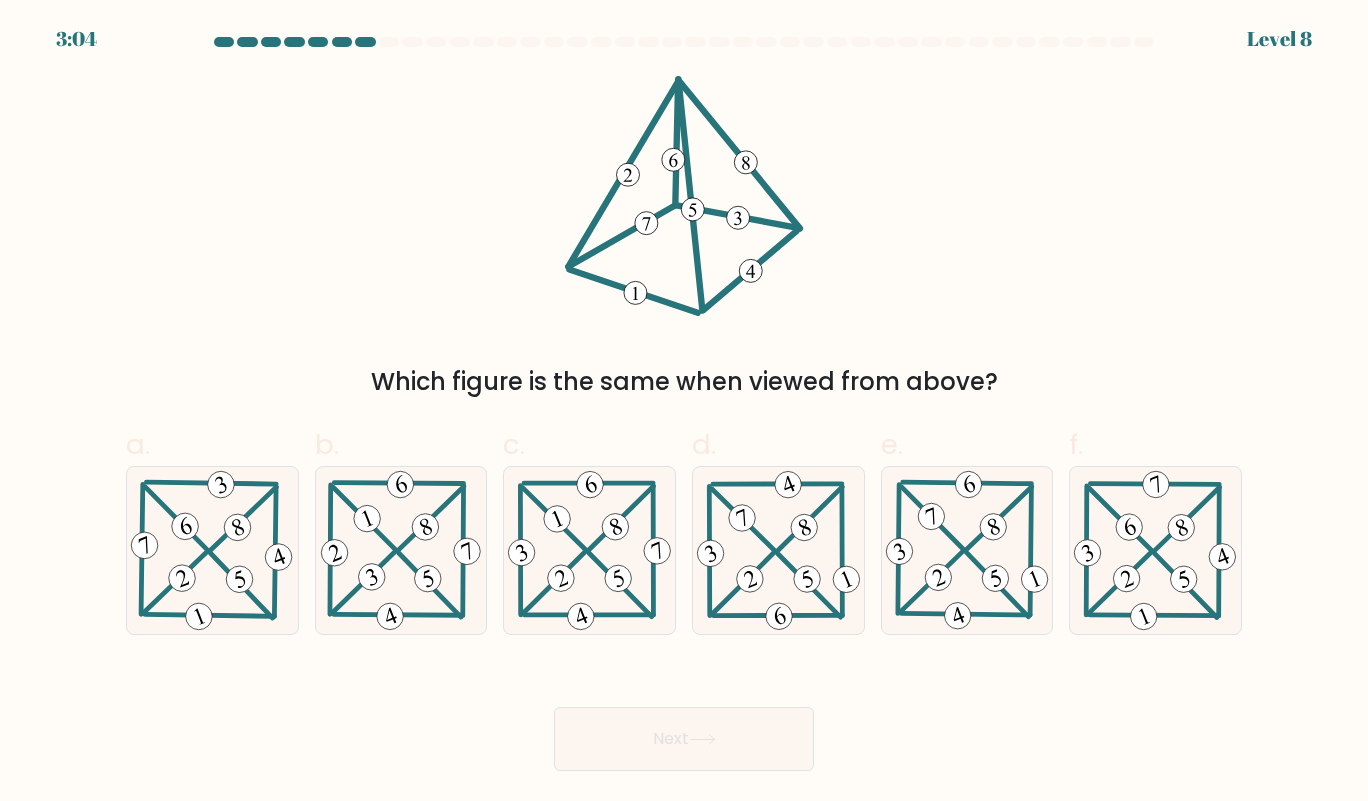 click at bounding box center [199, 616] 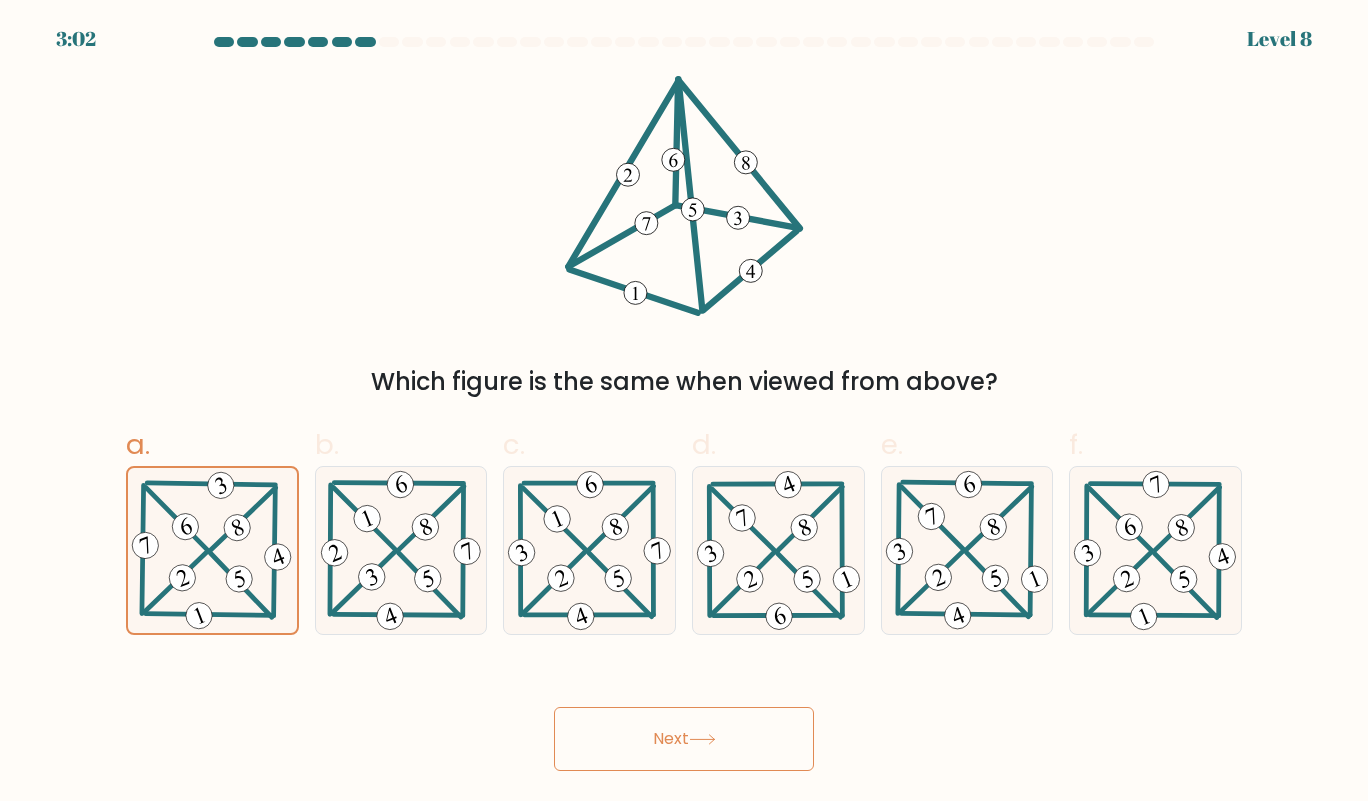 click on "Next" at bounding box center (684, 739) 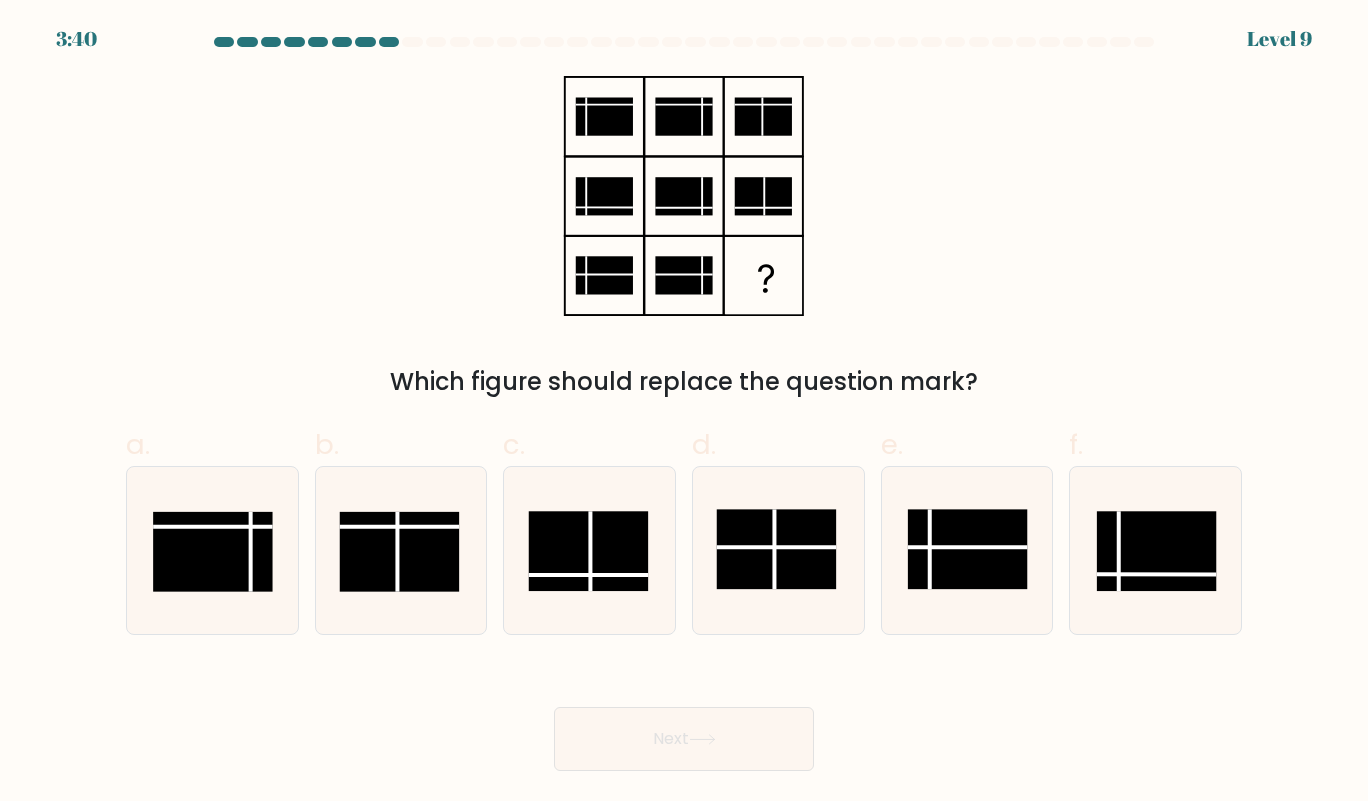 click at bounding box center [775, 549] 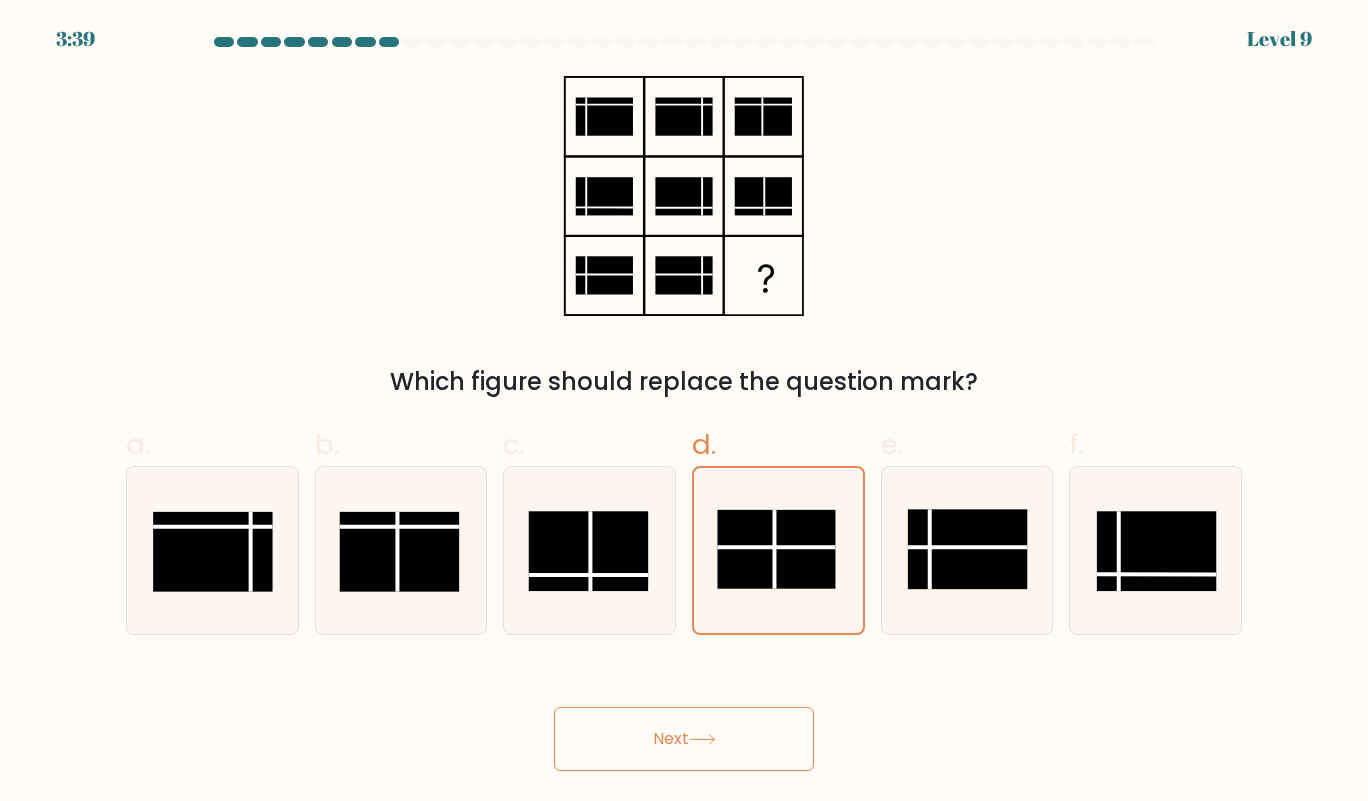 click on "Next" at bounding box center (684, 739) 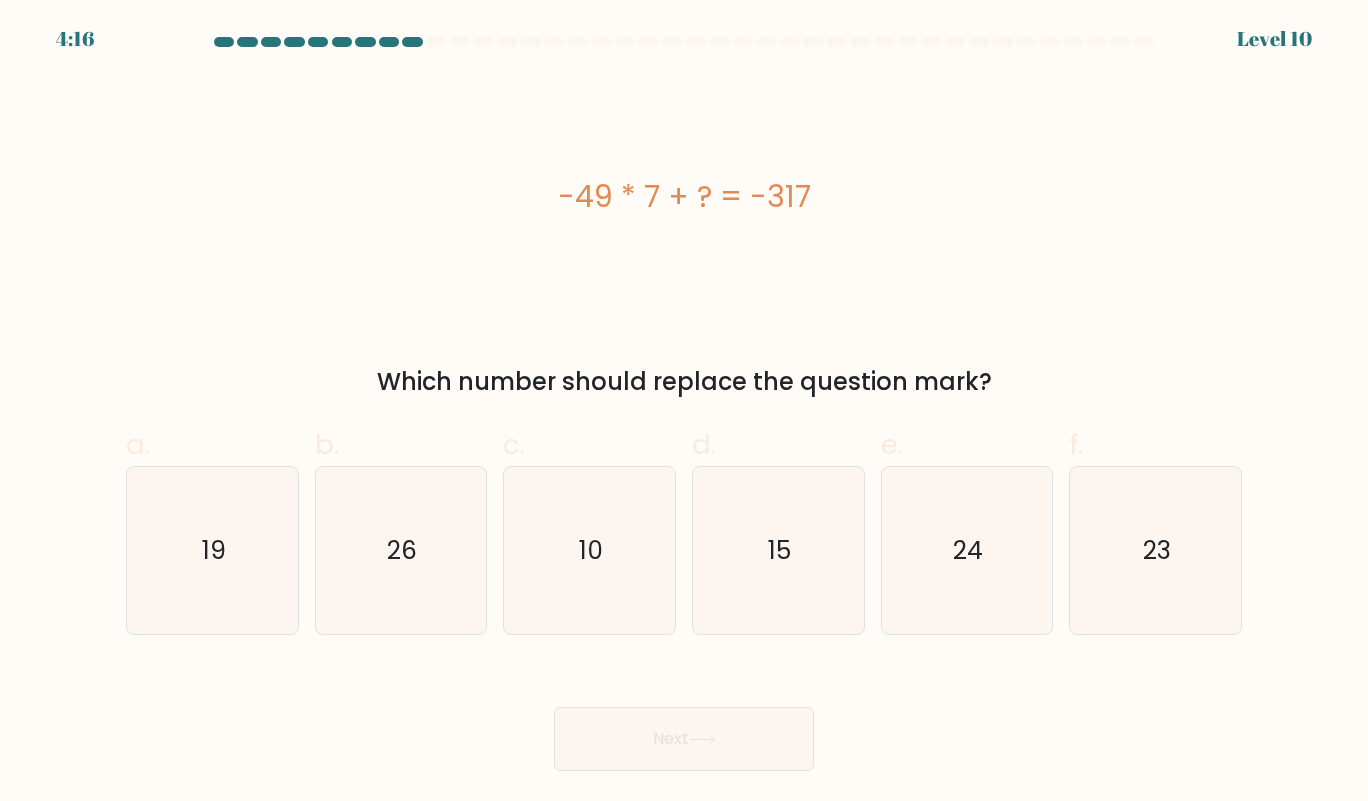 click on "10" at bounding box center [590, 551] 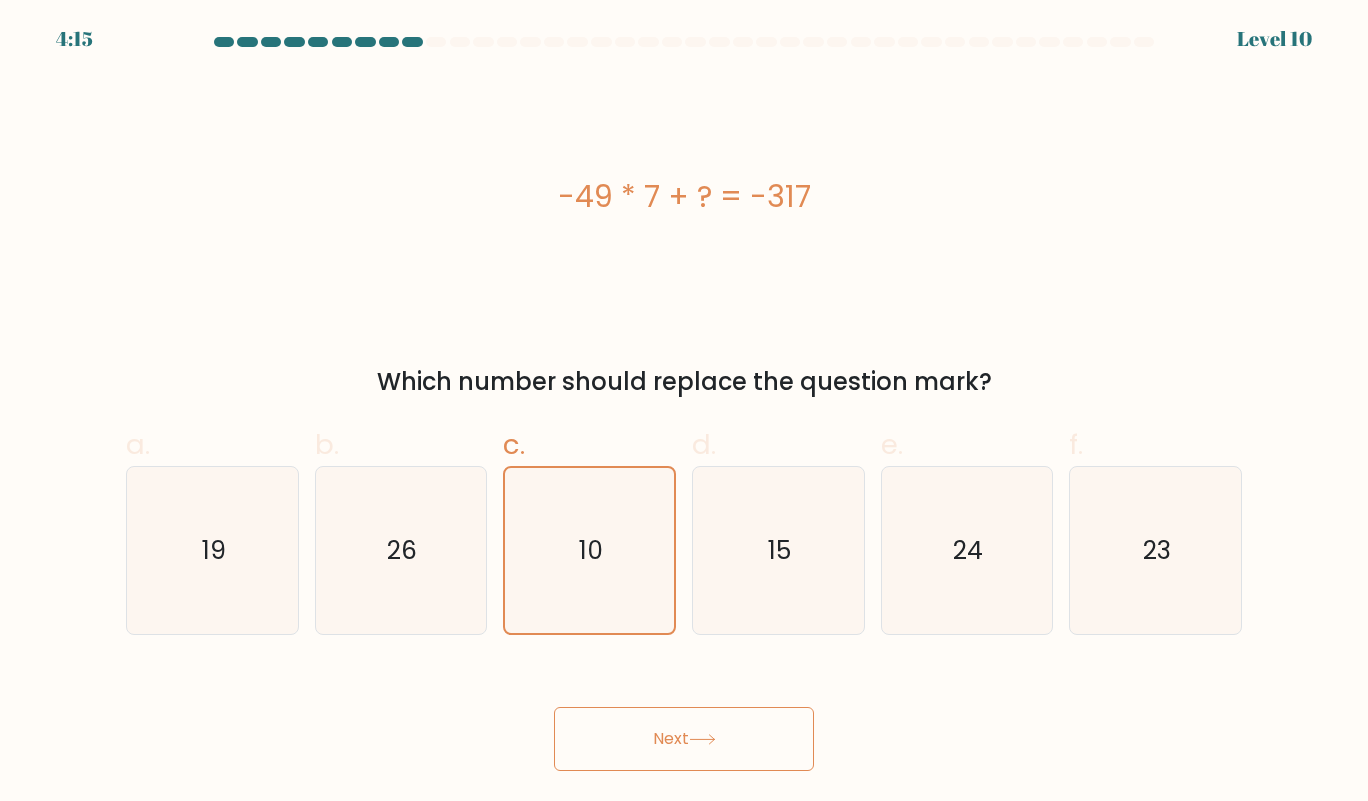 click on "Next" at bounding box center [684, 739] 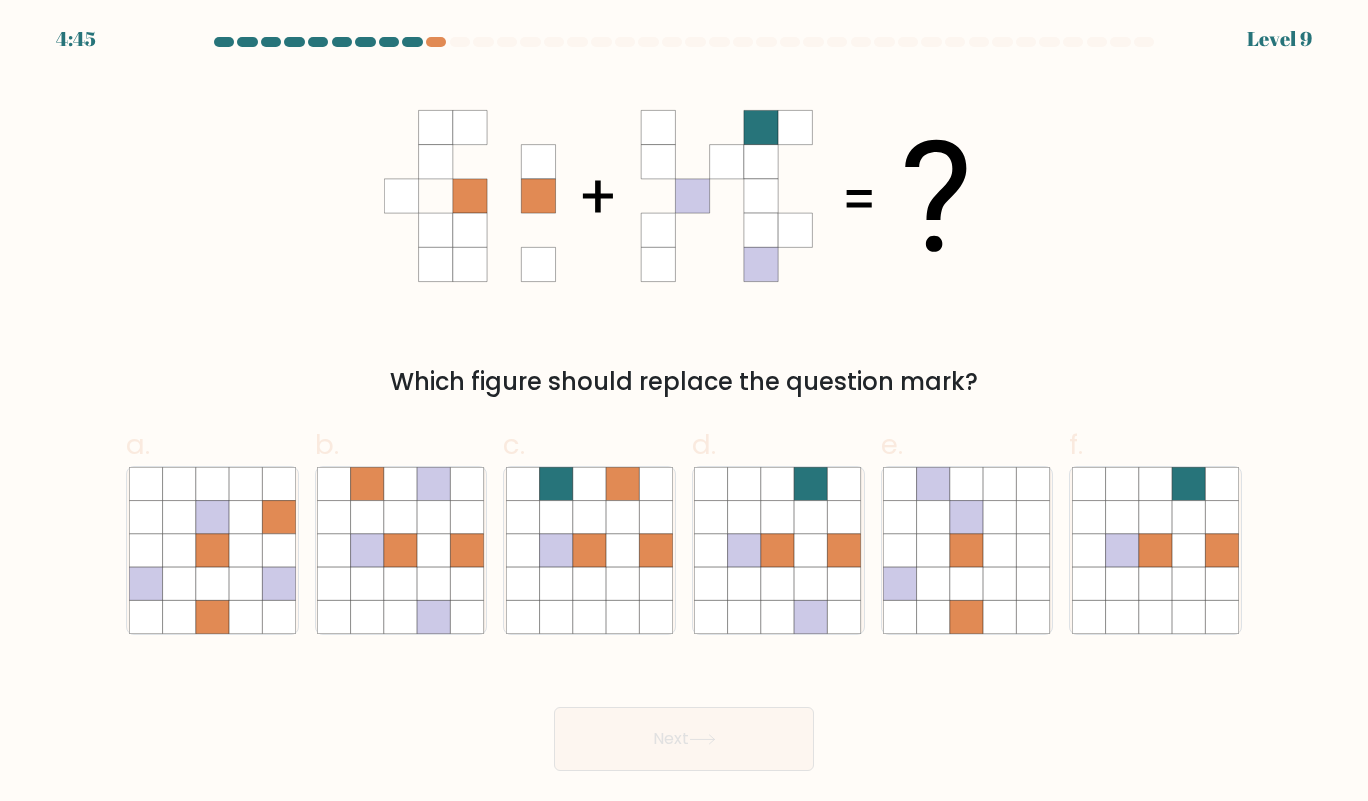 click at bounding box center (367, 550) 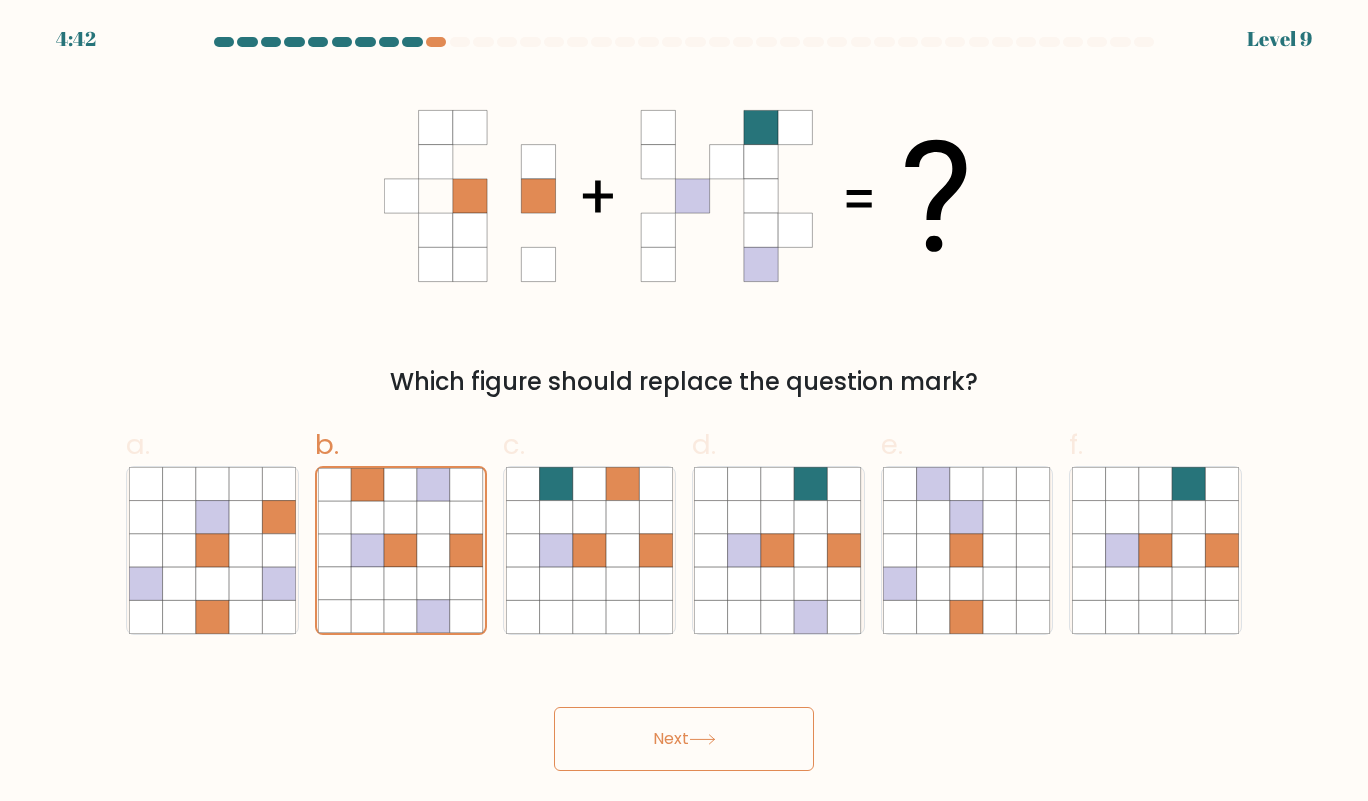 click on "Next" at bounding box center (684, 739) 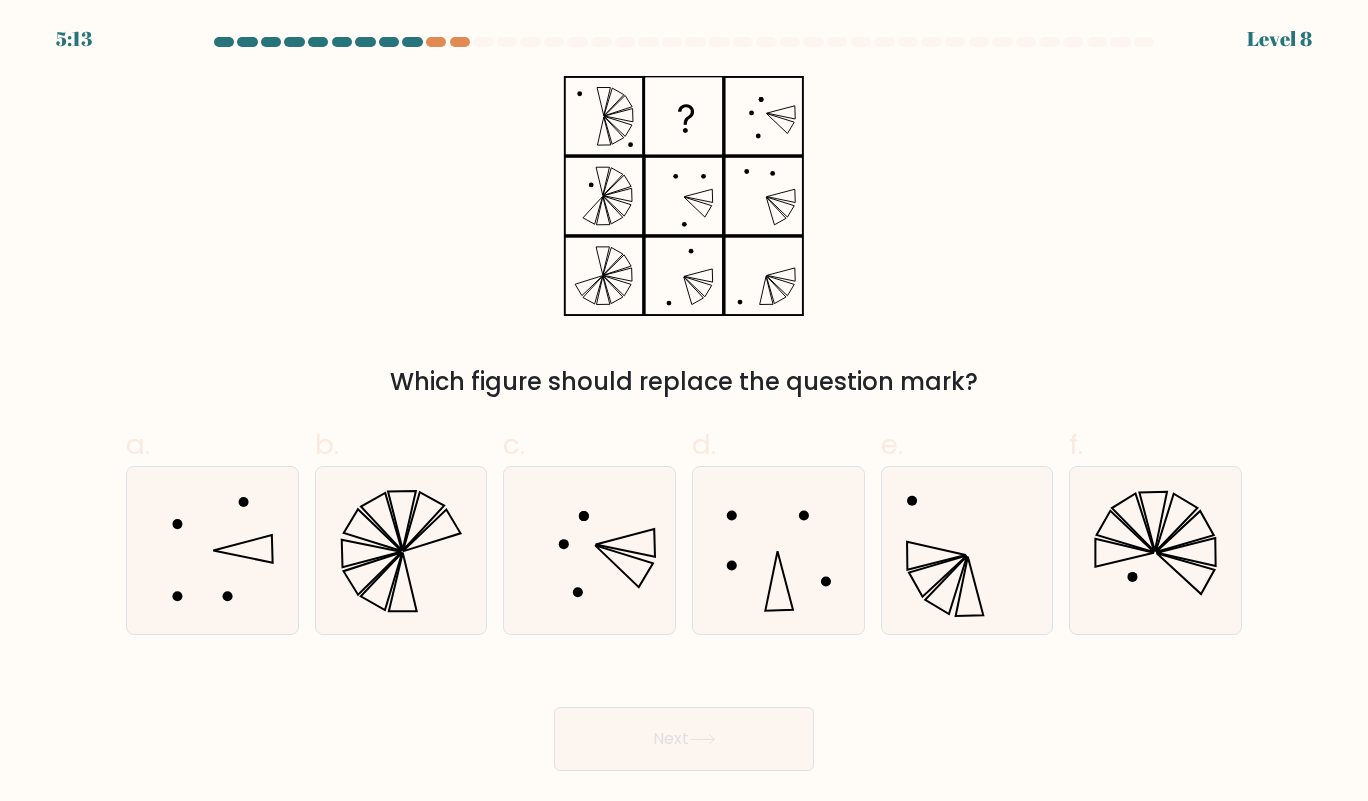 click at bounding box center [684, 196] 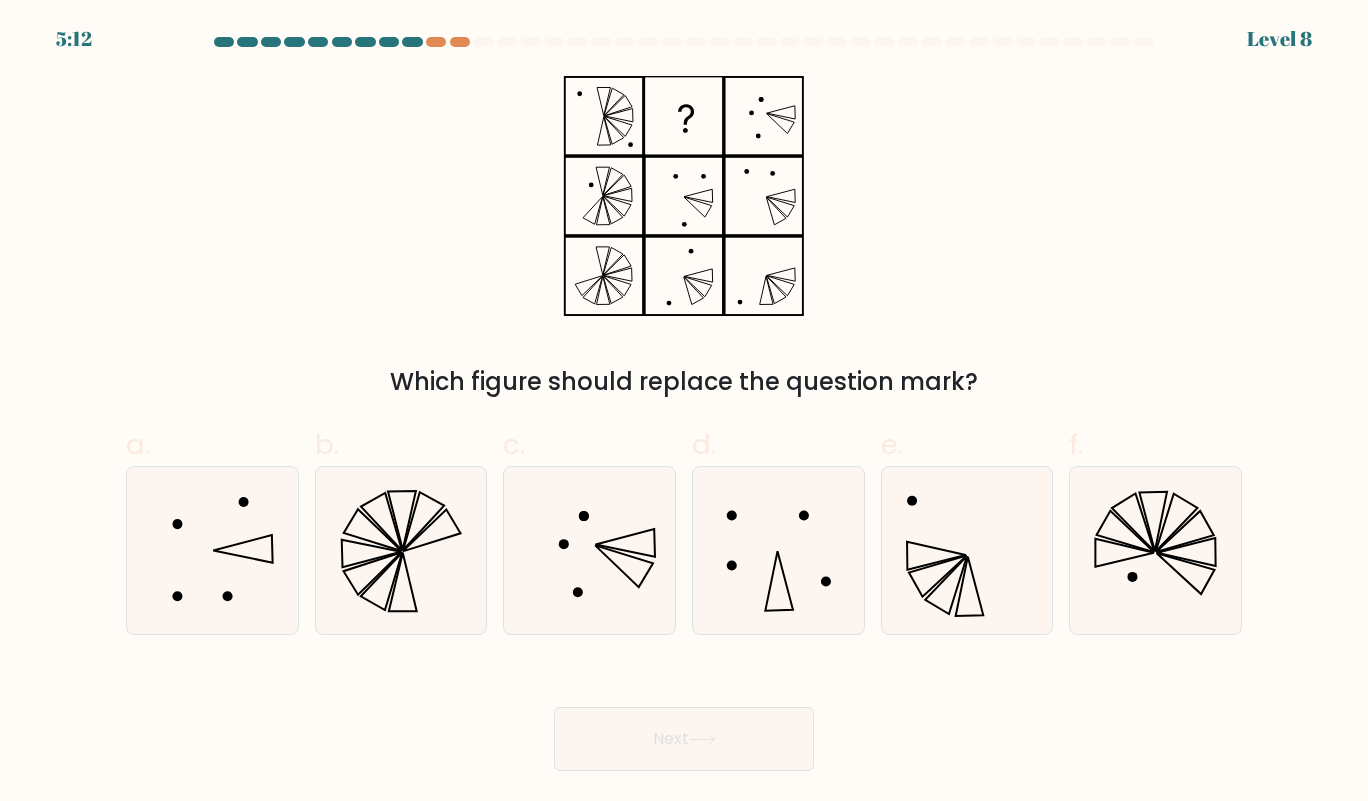 click at bounding box center [604, 116] 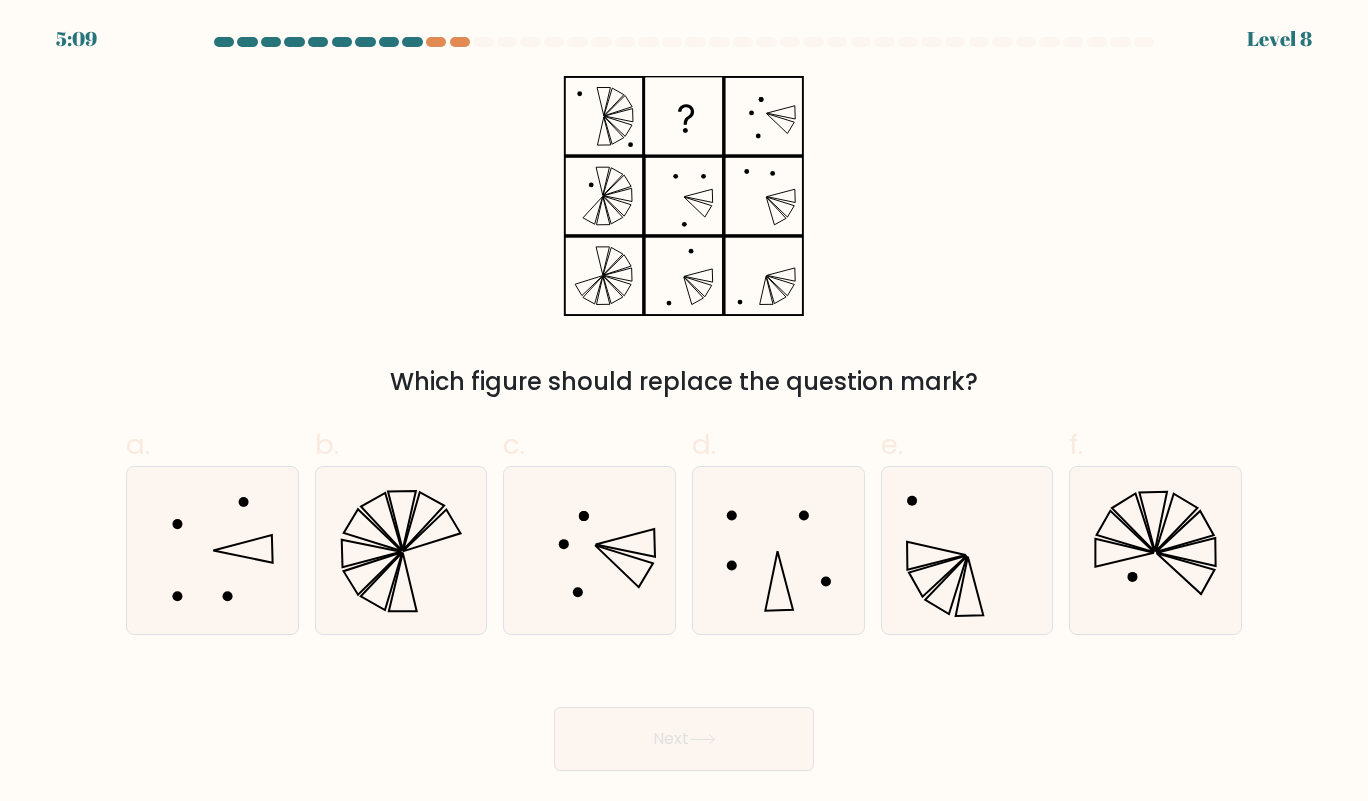 click at bounding box center [967, 551] 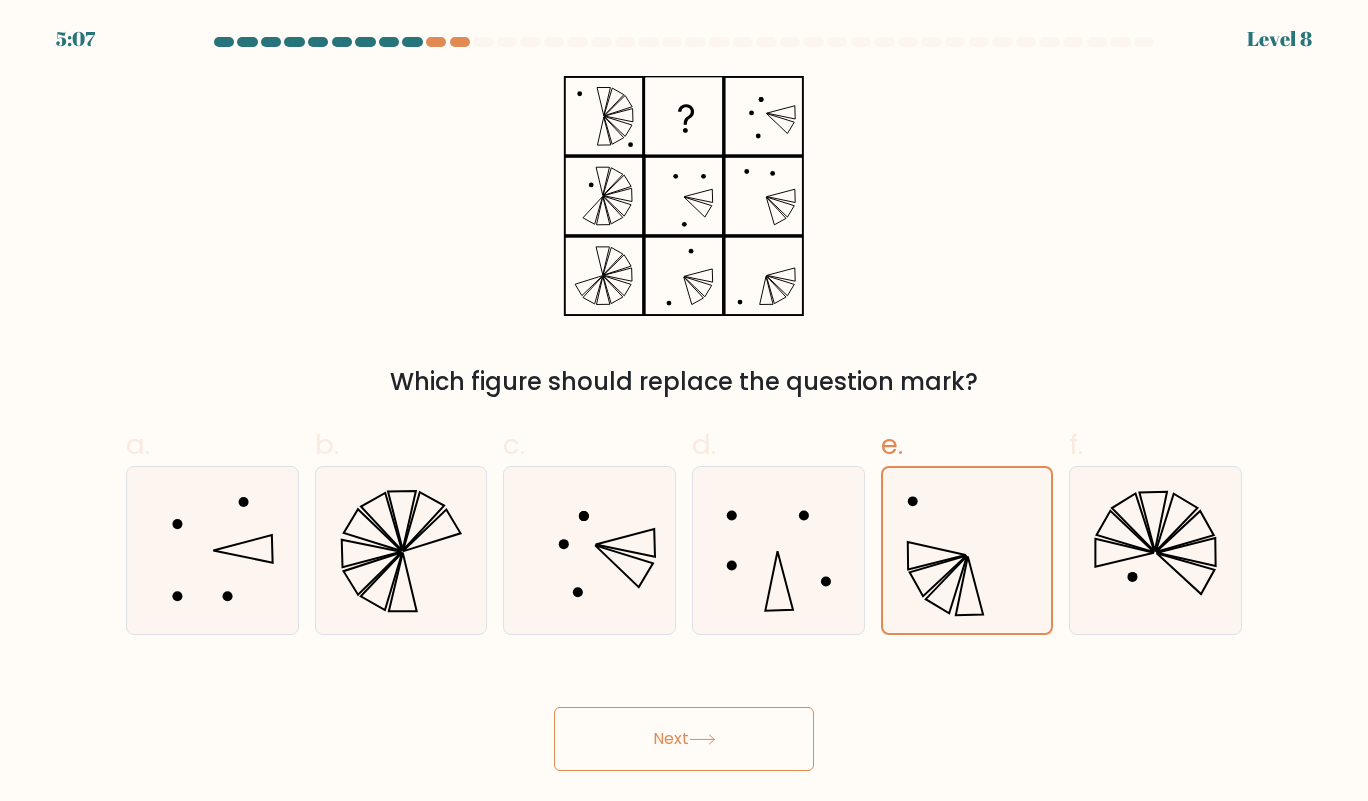 click on "Next" at bounding box center [684, 739] 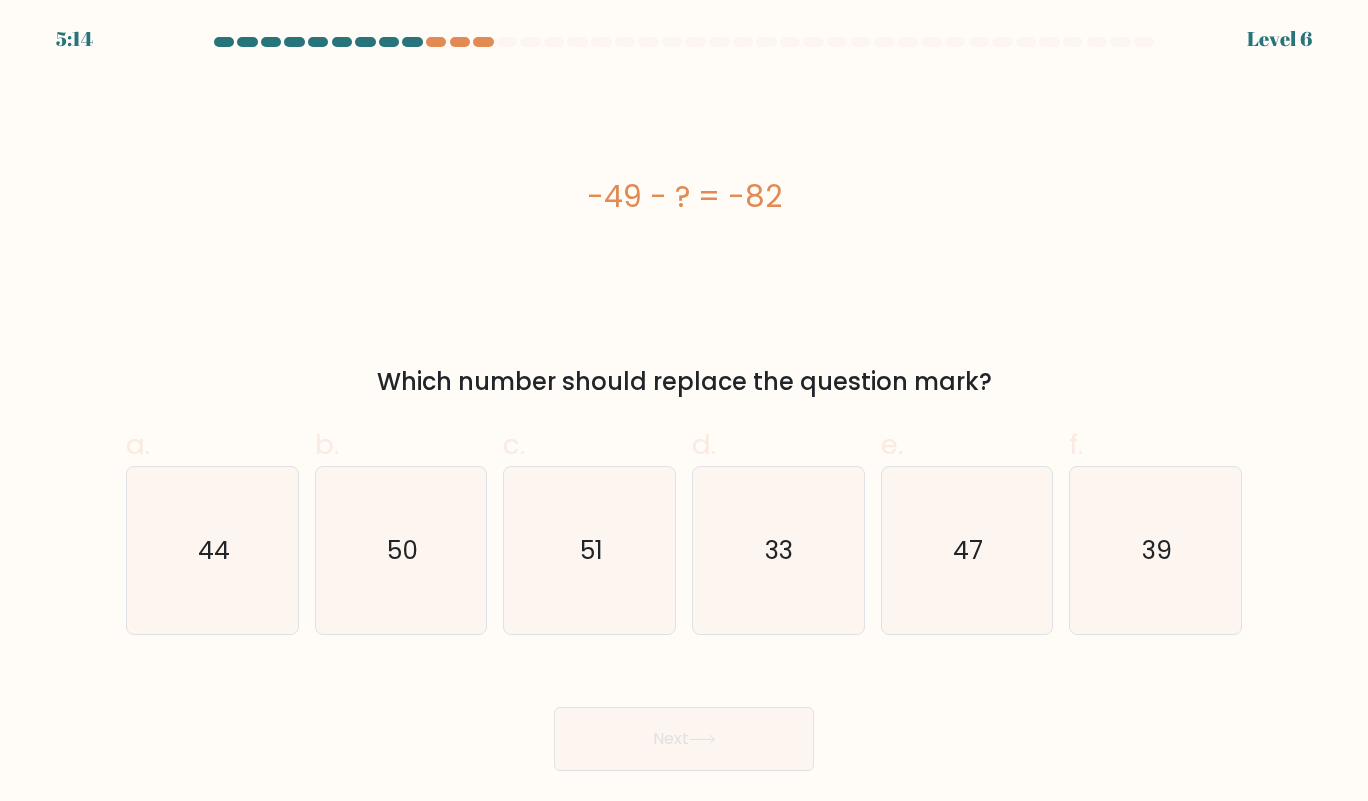 click on "33" at bounding box center [778, 551] 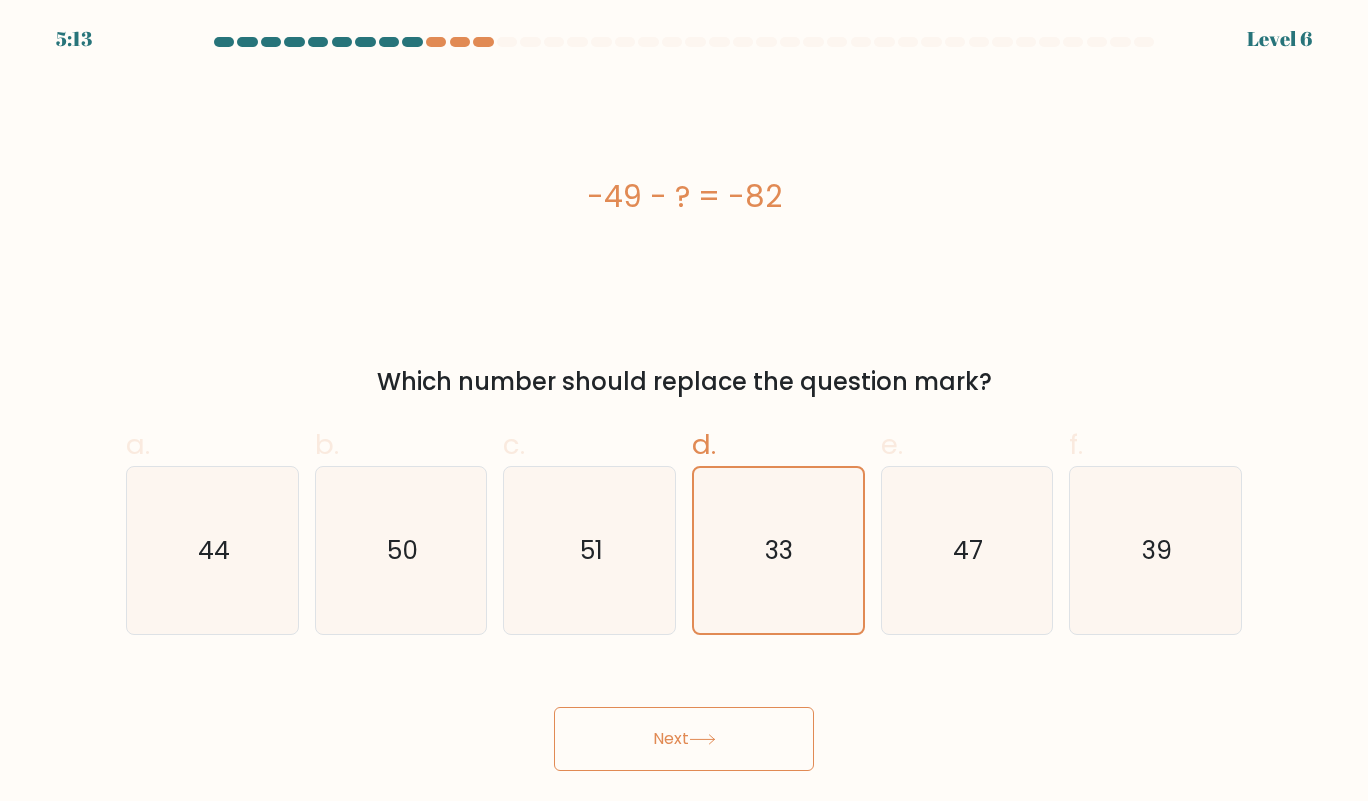 click on "Next" at bounding box center [684, 739] 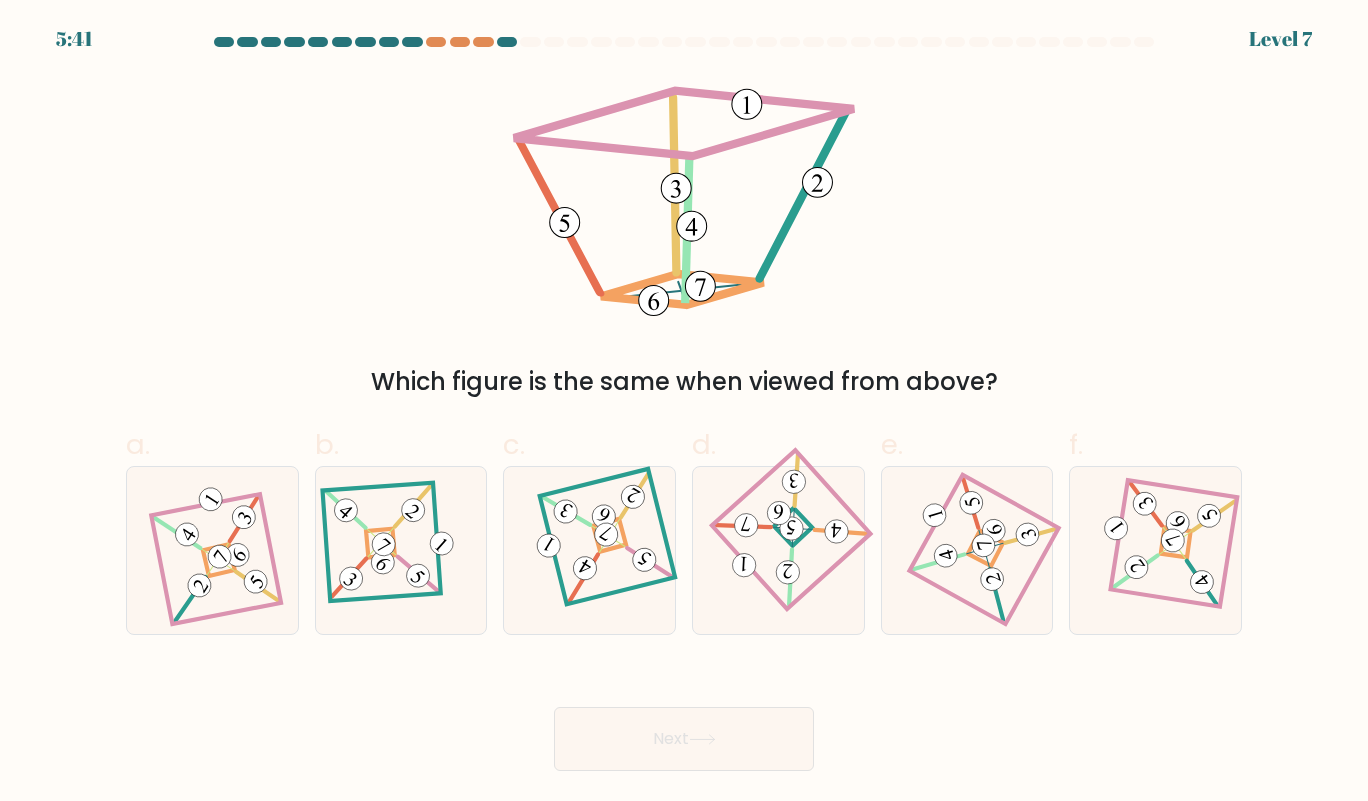 click at bounding box center (983, 546) 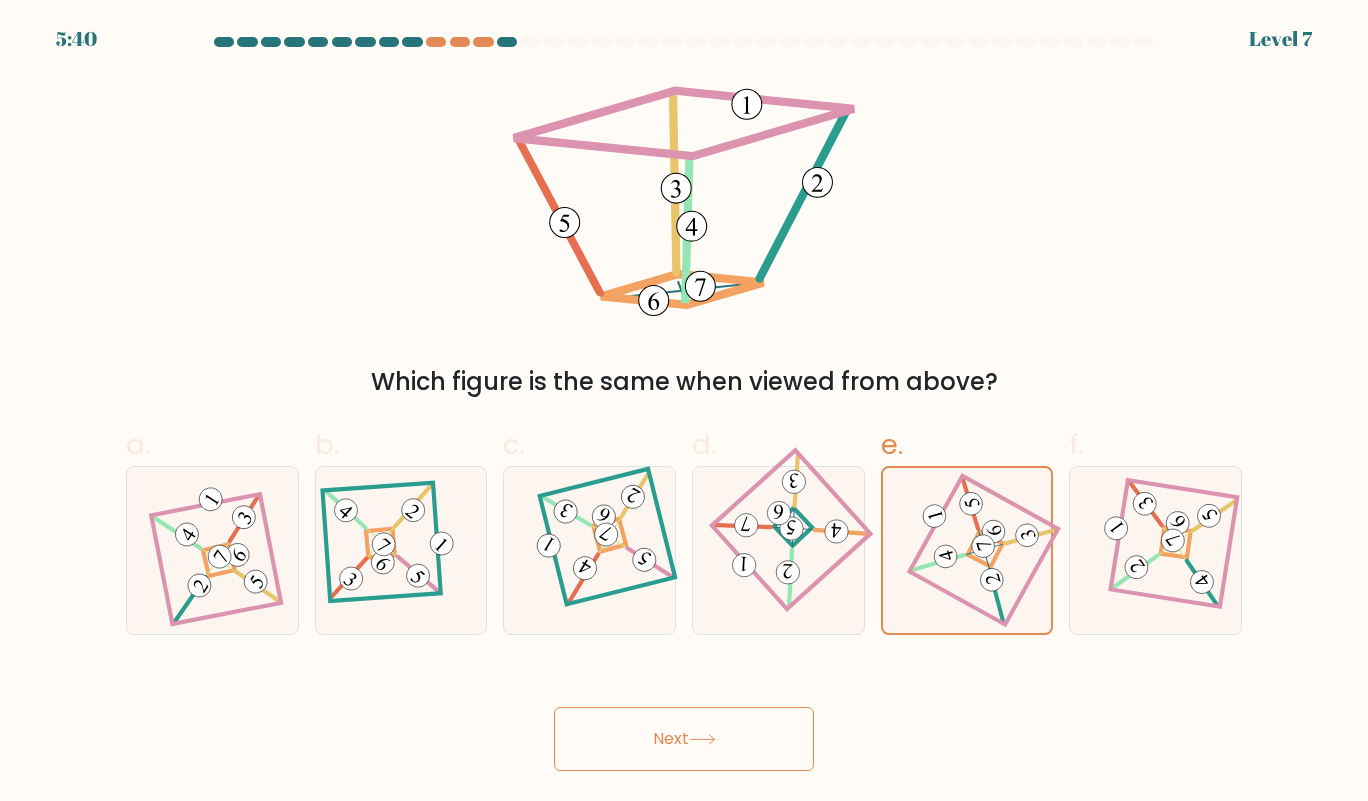 click on "Next" at bounding box center [684, 739] 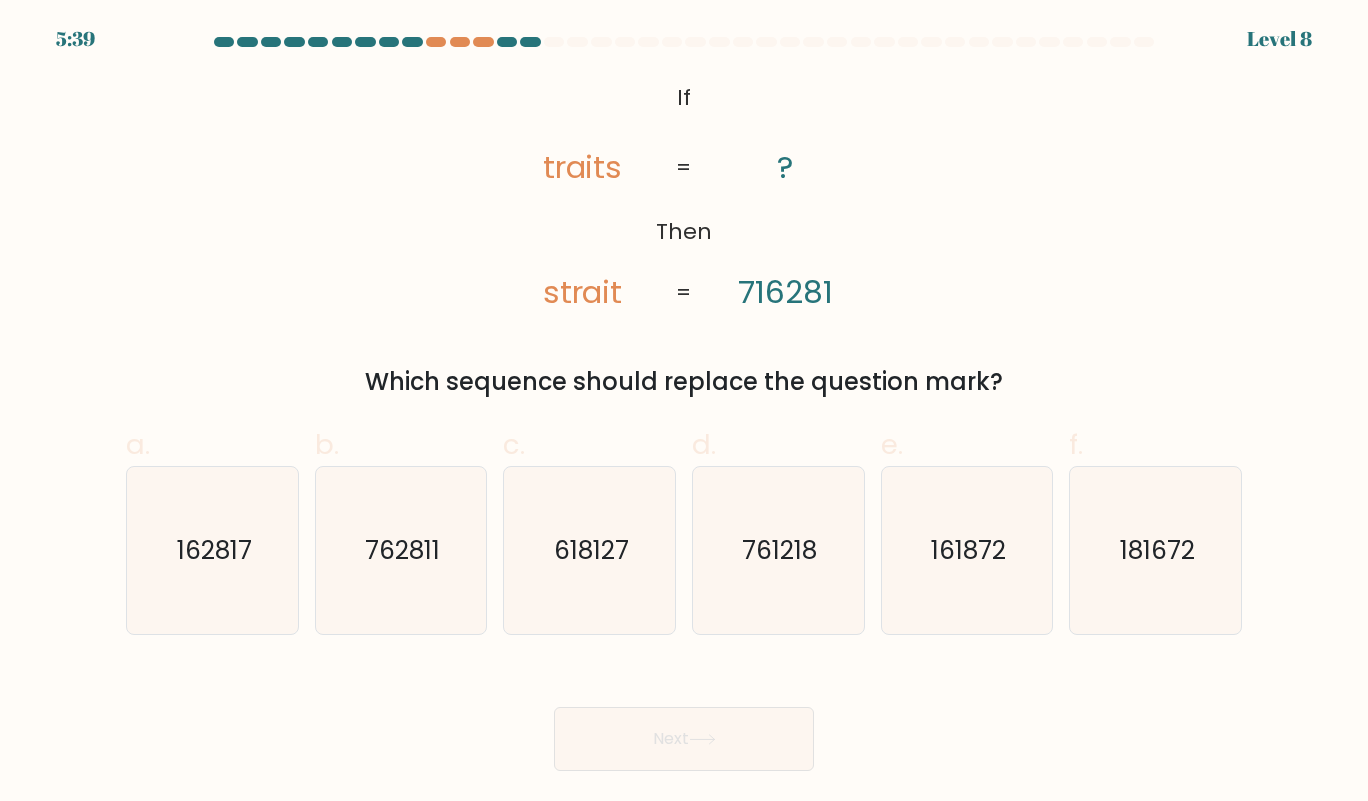 click on "Next" at bounding box center [684, 739] 